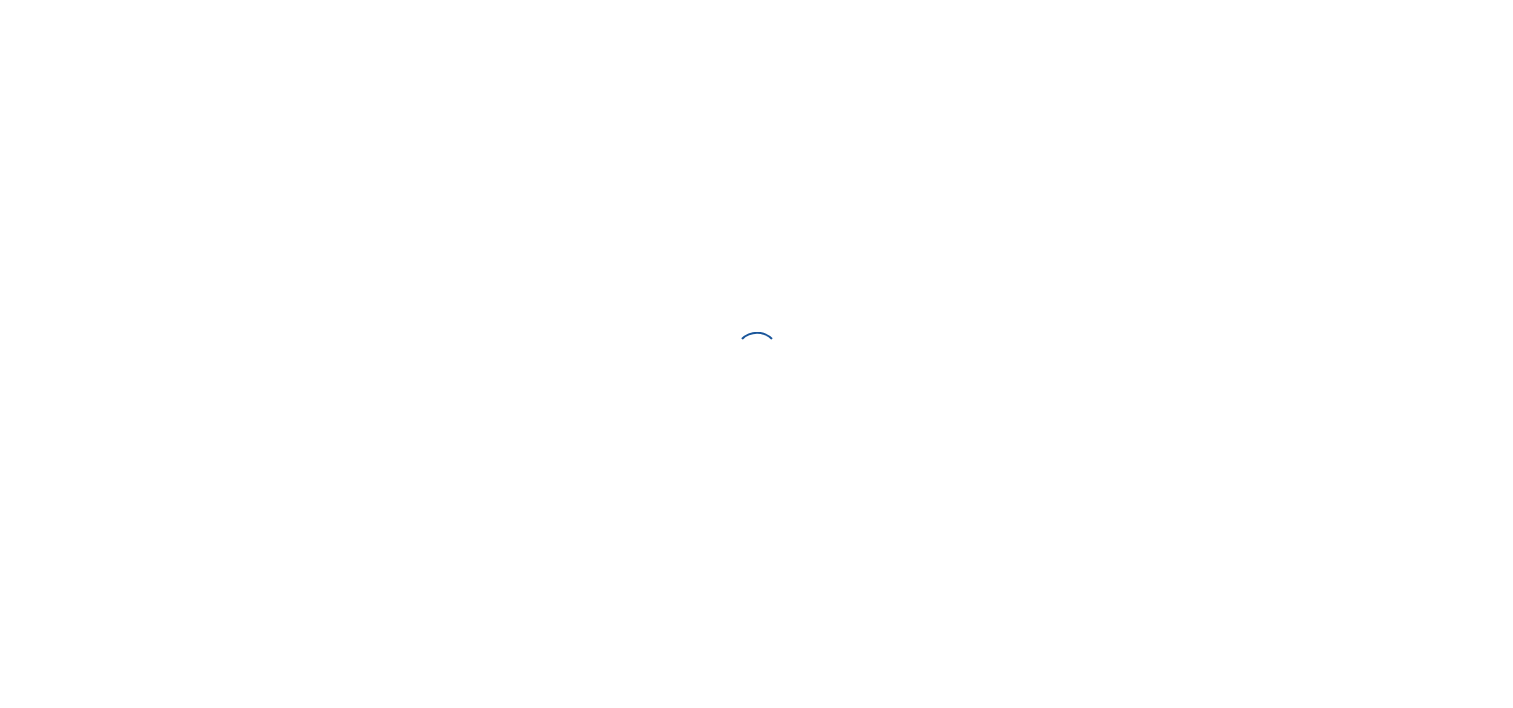 scroll, scrollTop: 0, scrollLeft: 0, axis: both 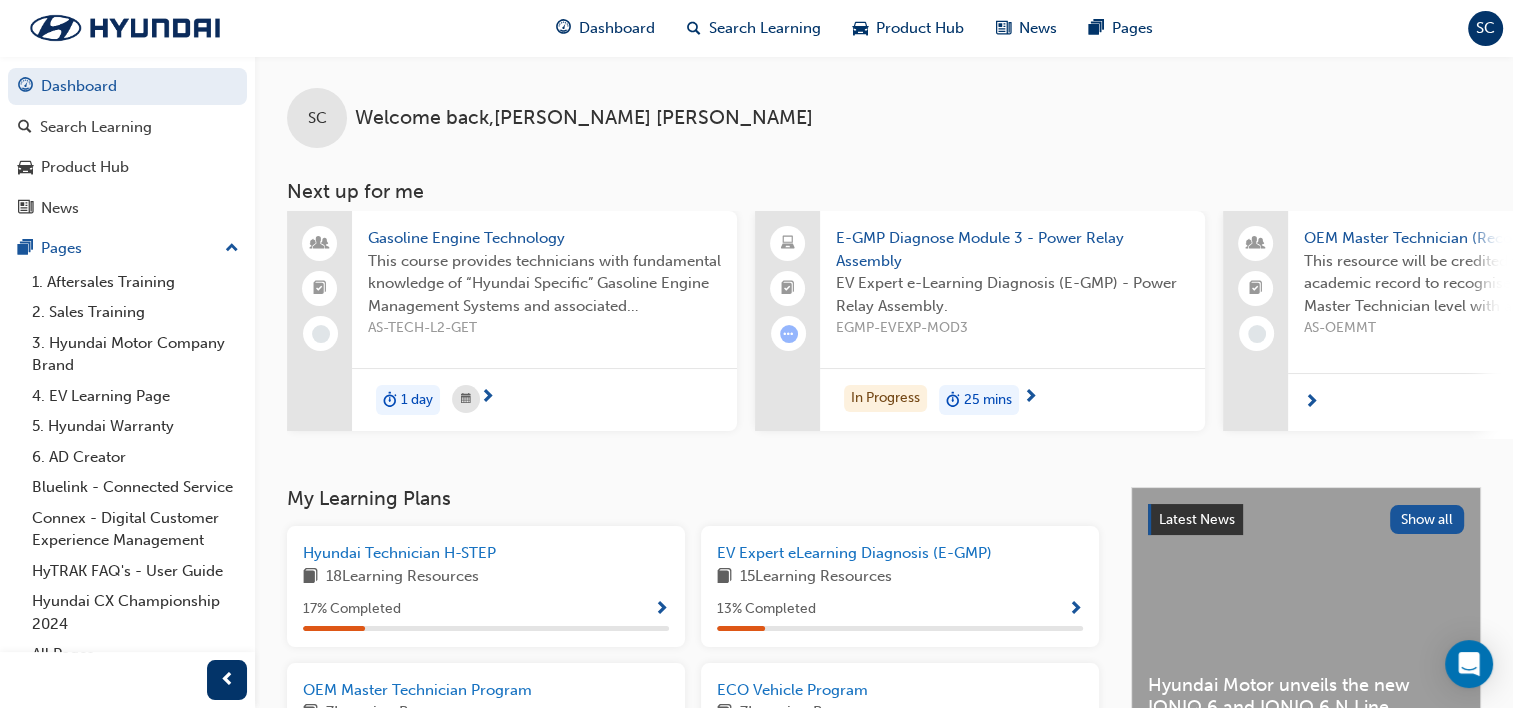 click on "SC" at bounding box center [1485, 28] 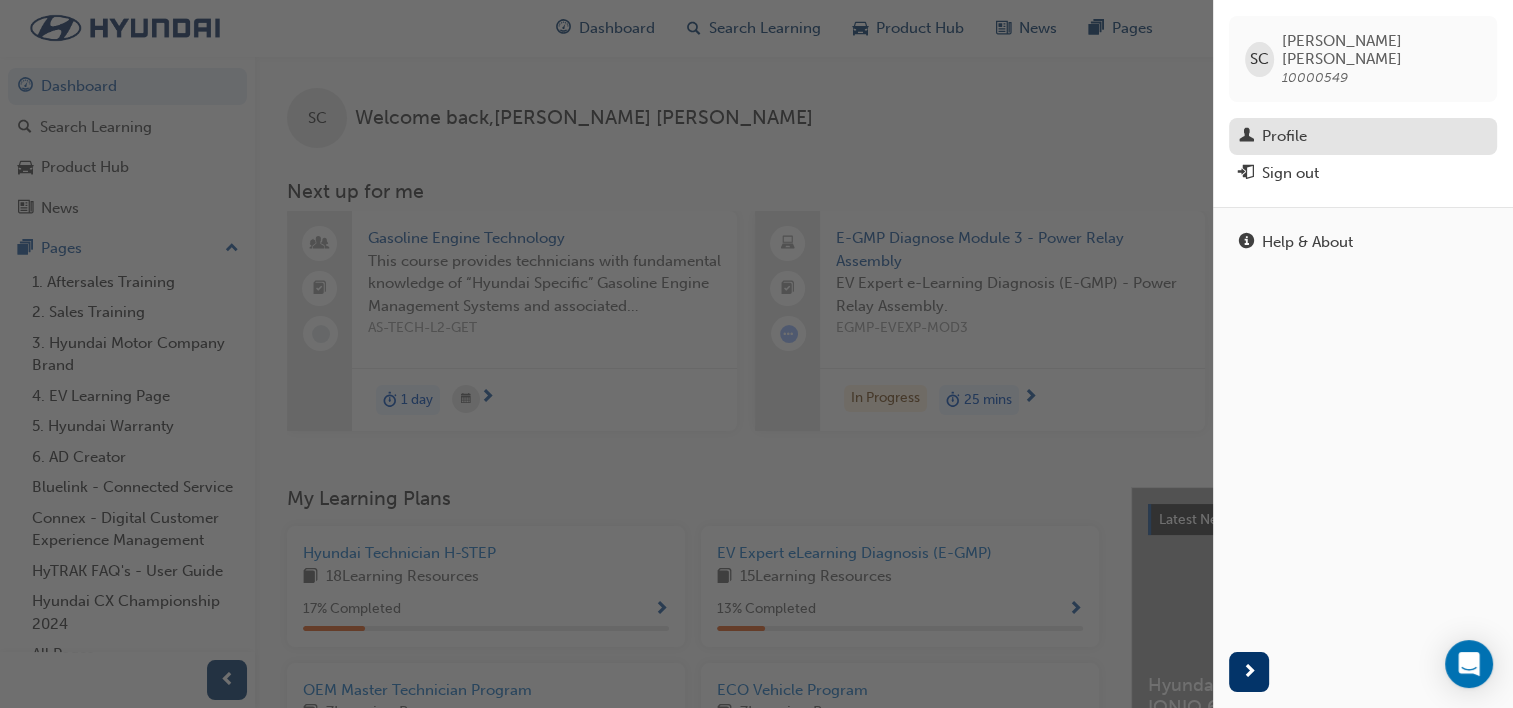 click on "Profile" at bounding box center [1363, 136] 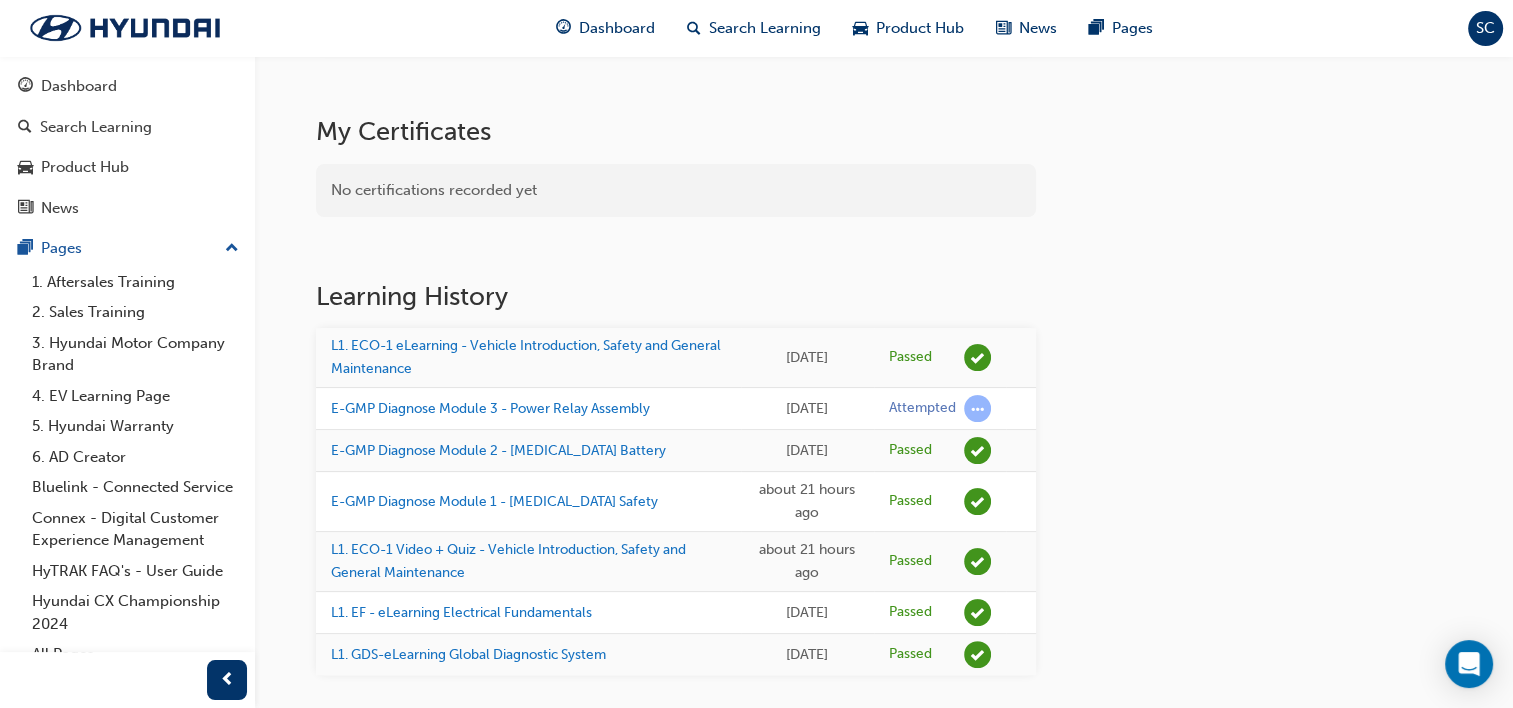 scroll, scrollTop: 416, scrollLeft: 0, axis: vertical 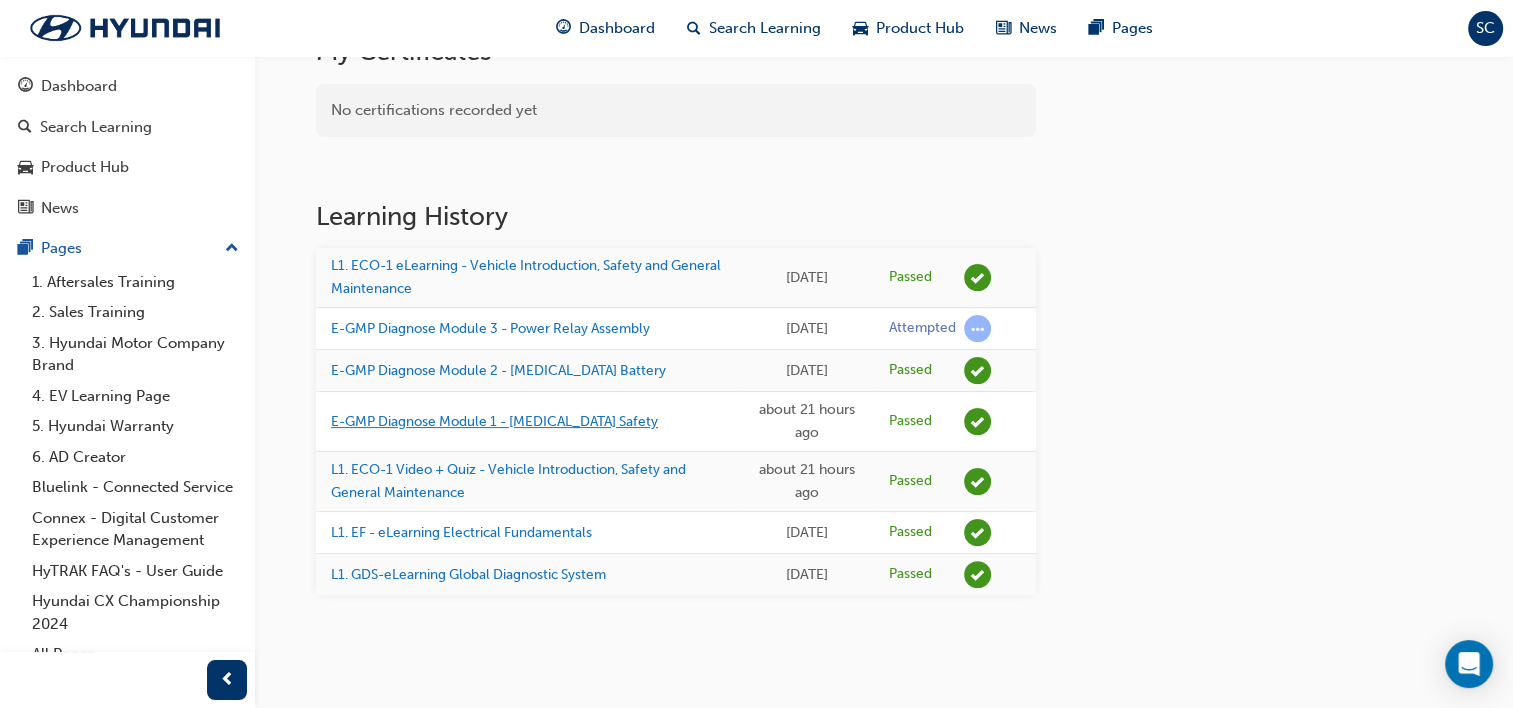 click on "E-GMP Diagnose Module 1 - [MEDICAL_DATA] Safety" at bounding box center [494, 421] 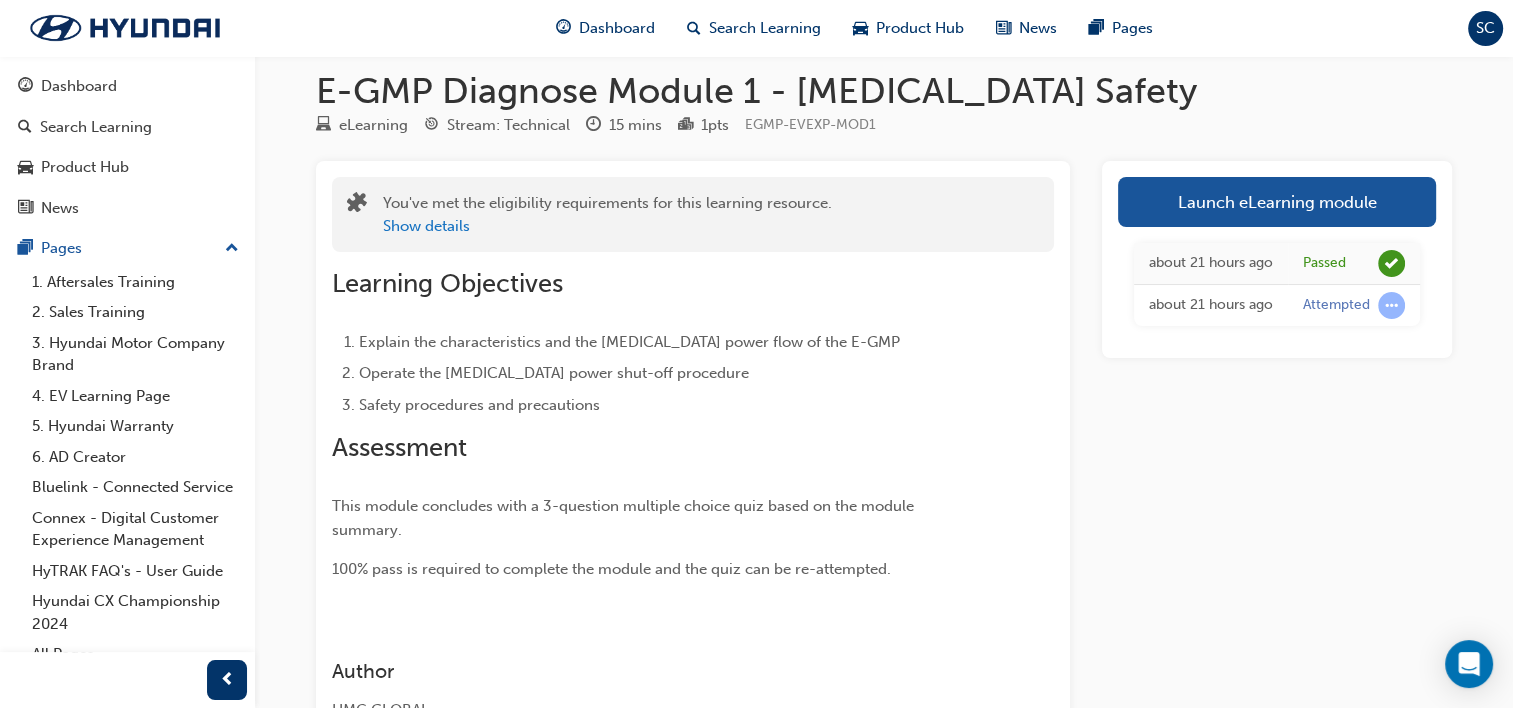 scroll, scrollTop: 0, scrollLeft: 0, axis: both 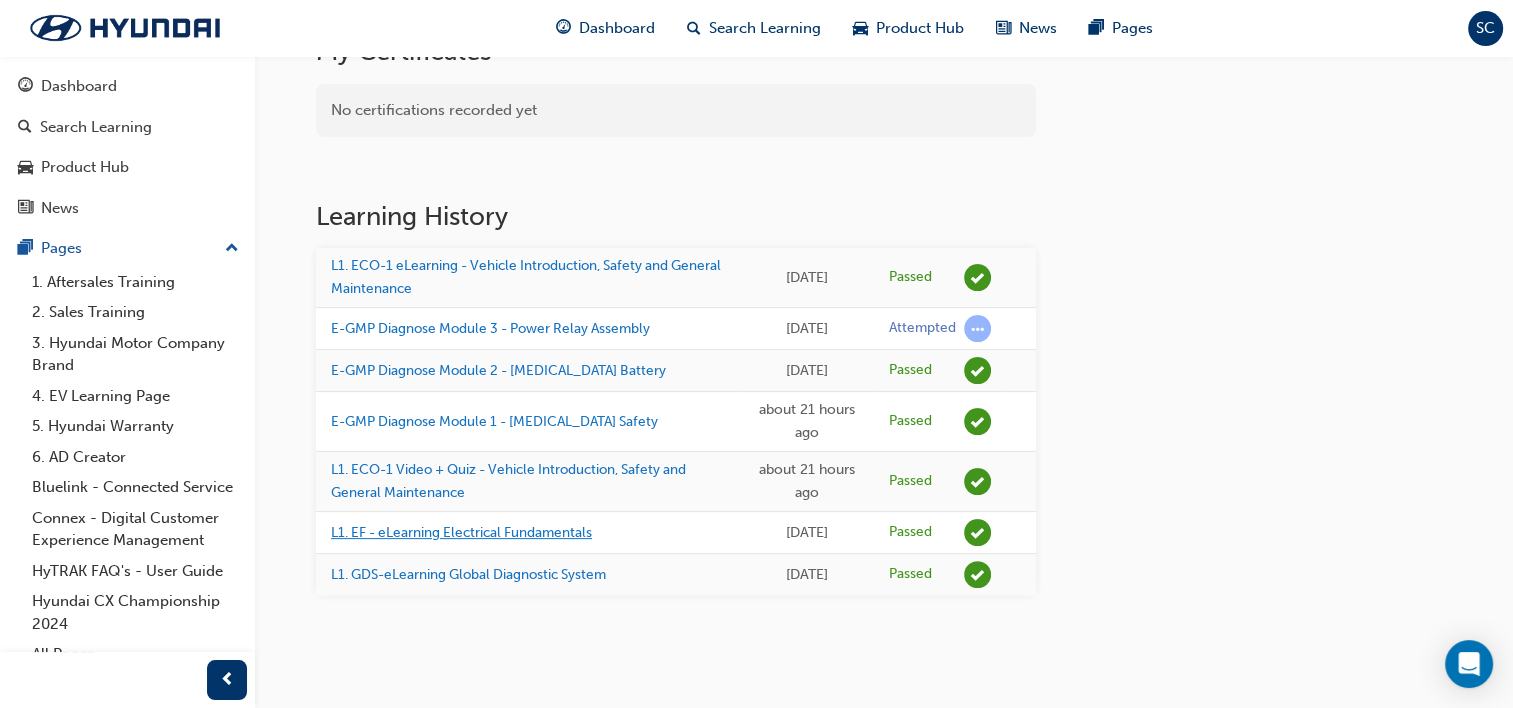 click on "L1. EF - eLearning Electrical Fundamentals" at bounding box center (461, 532) 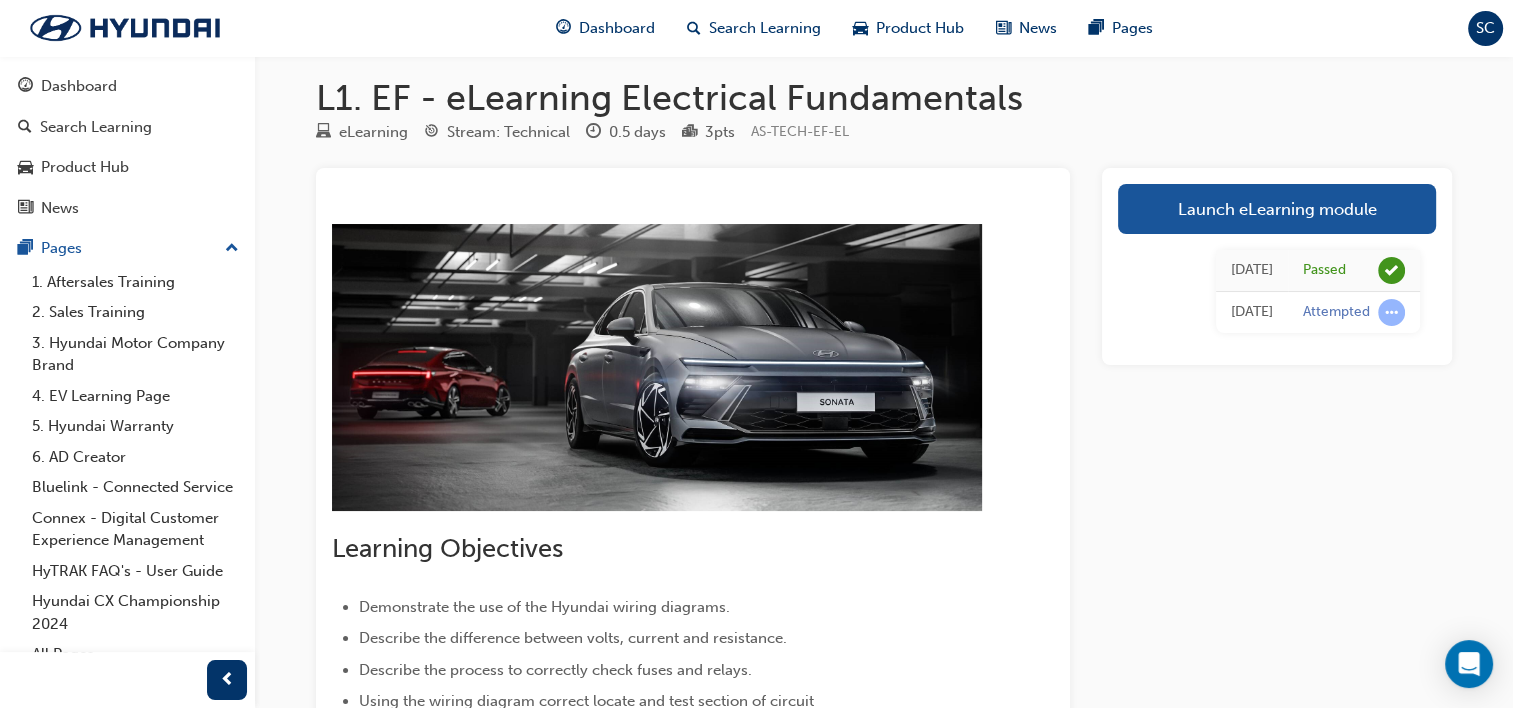scroll, scrollTop: 0, scrollLeft: 0, axis: both 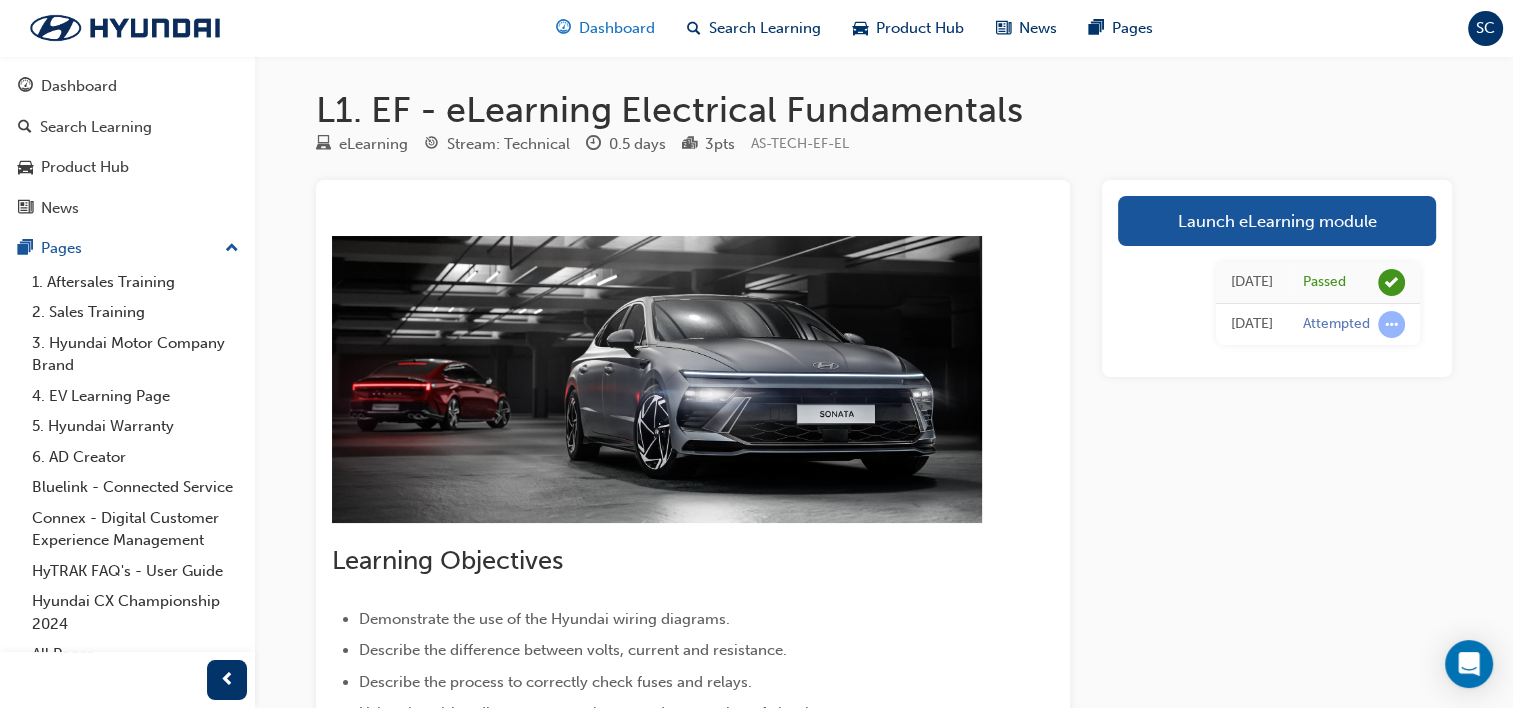 click on "Dashboard" at bounding box center (617, 28) 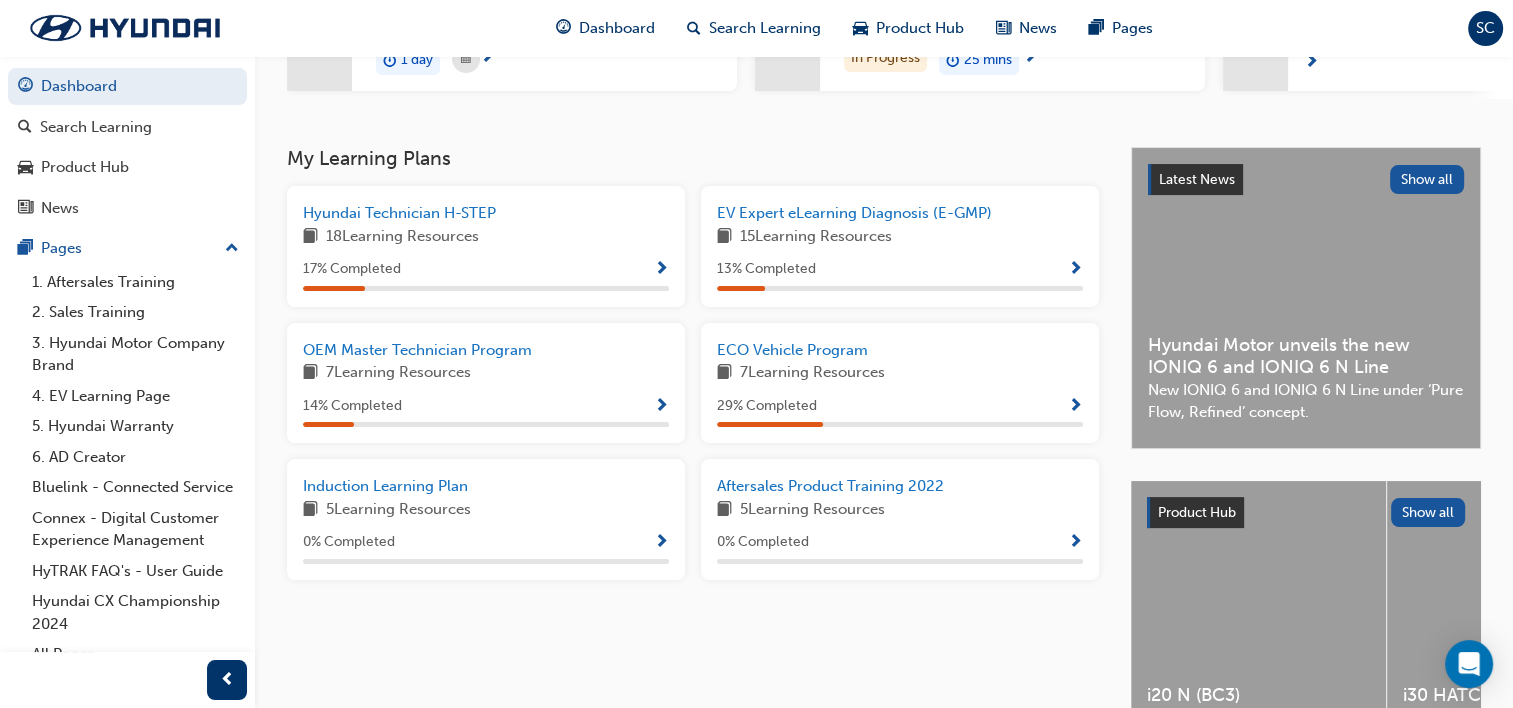 scroll, scrollTop: 341, scrollLeft: 0, axis: vertical 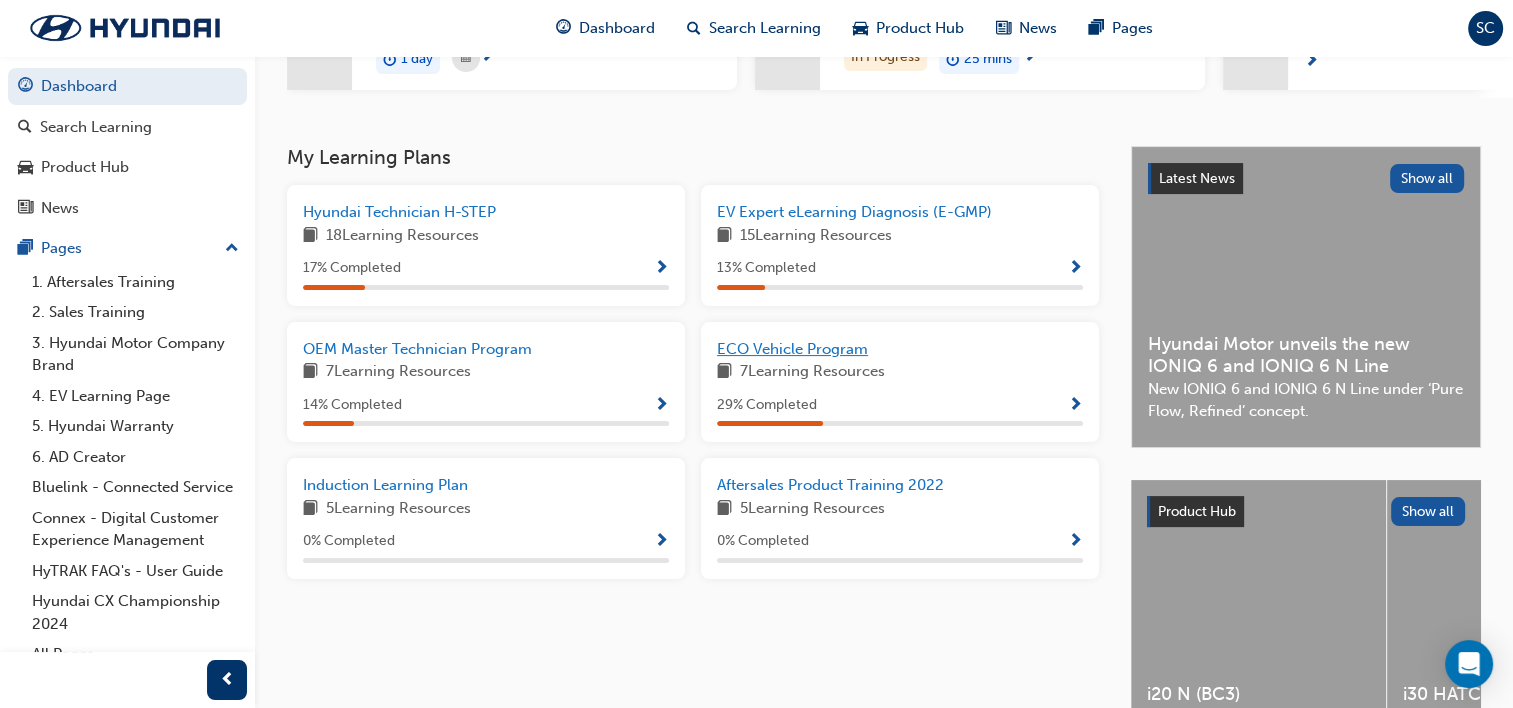 click on "ECO Vehicle Program" at bounding box center (792, 349) 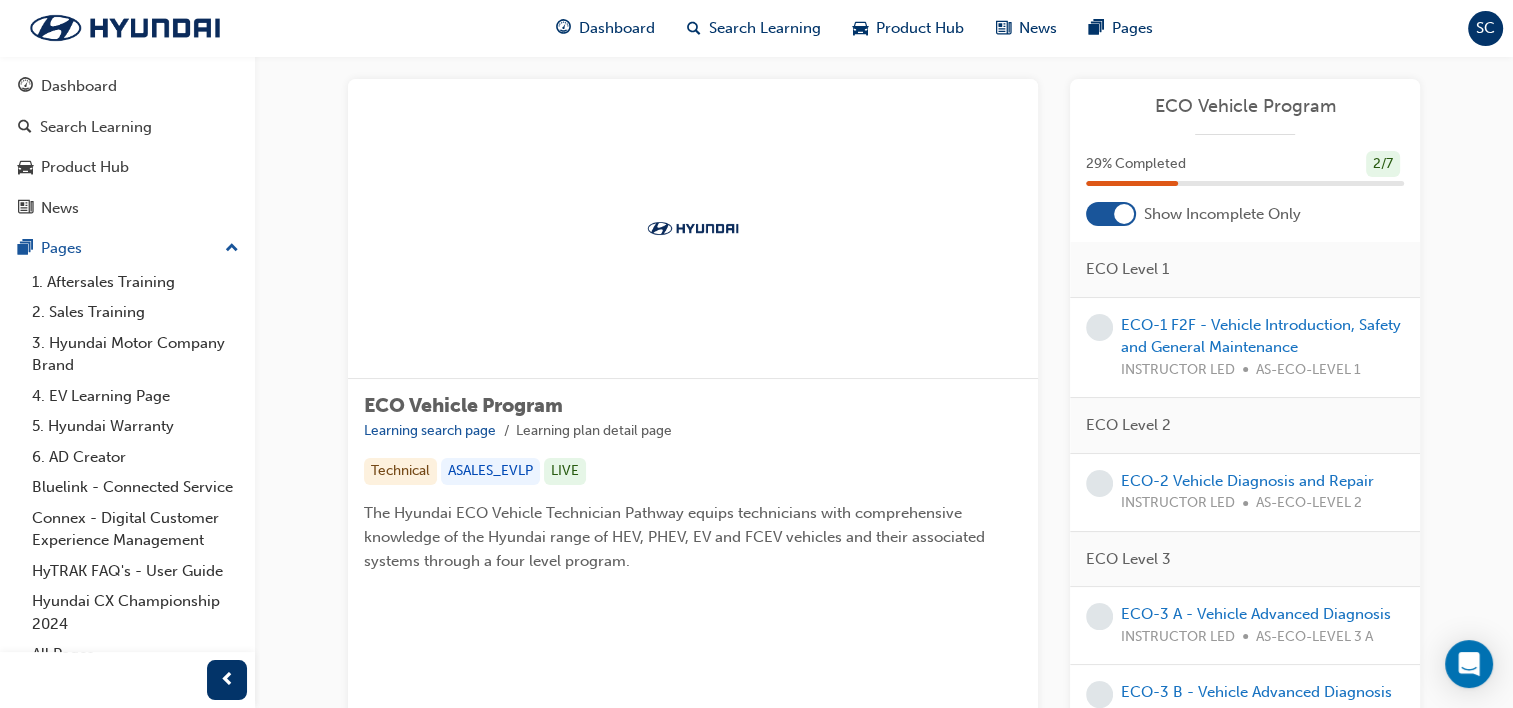 scroll, scrollTop: 0, scrollLeft: 0, axis: both 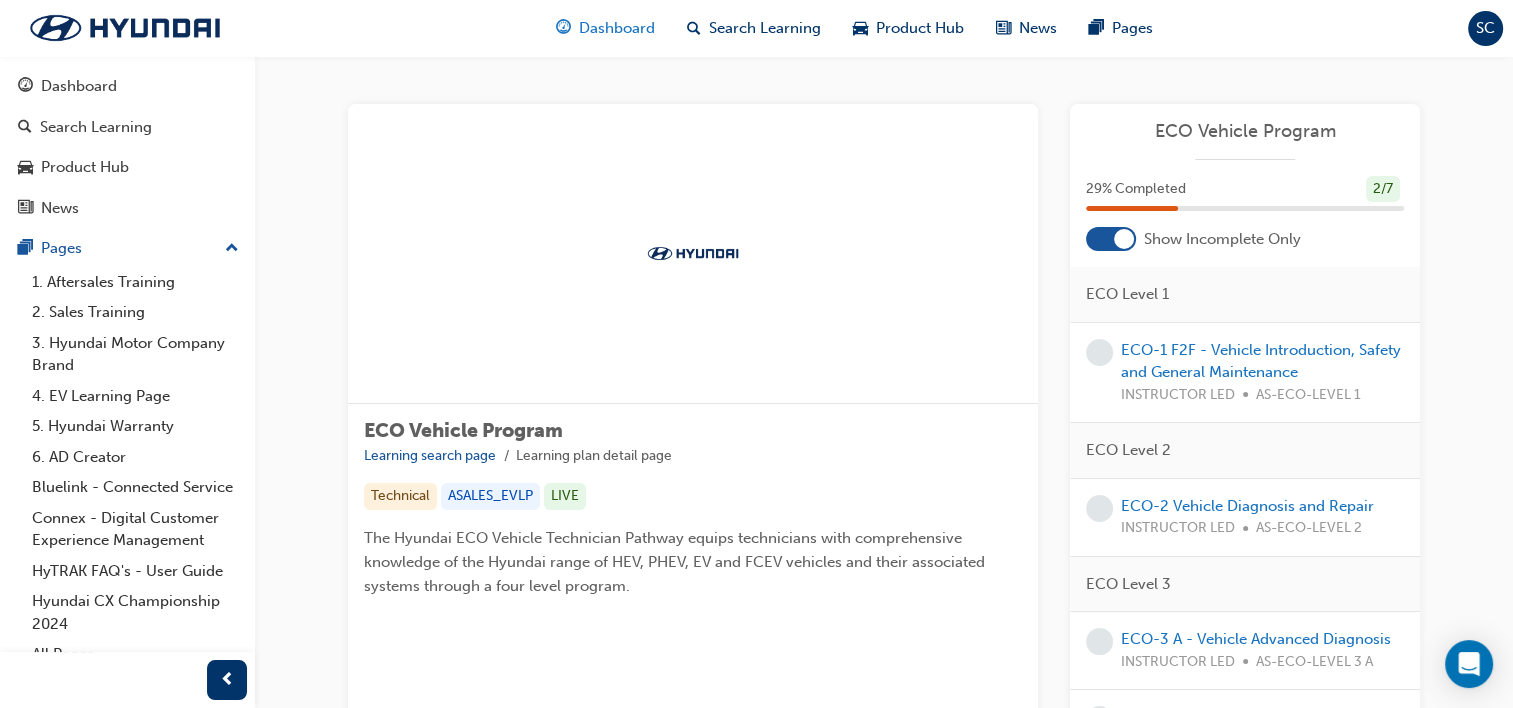 click on "Dashboard" at bounding box center (617, 28) 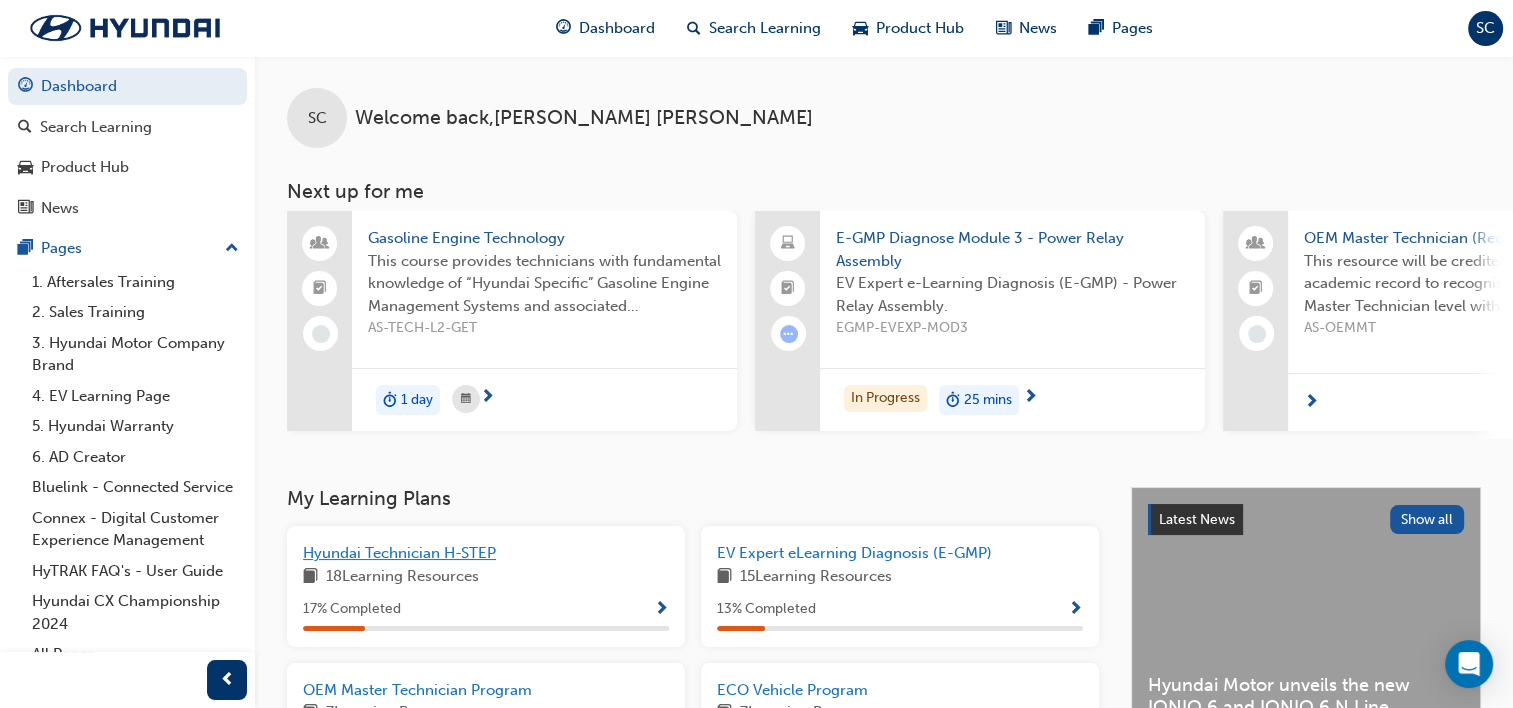 click on "Hyundai Technician H-STEP" at bounding box center [399, 553] 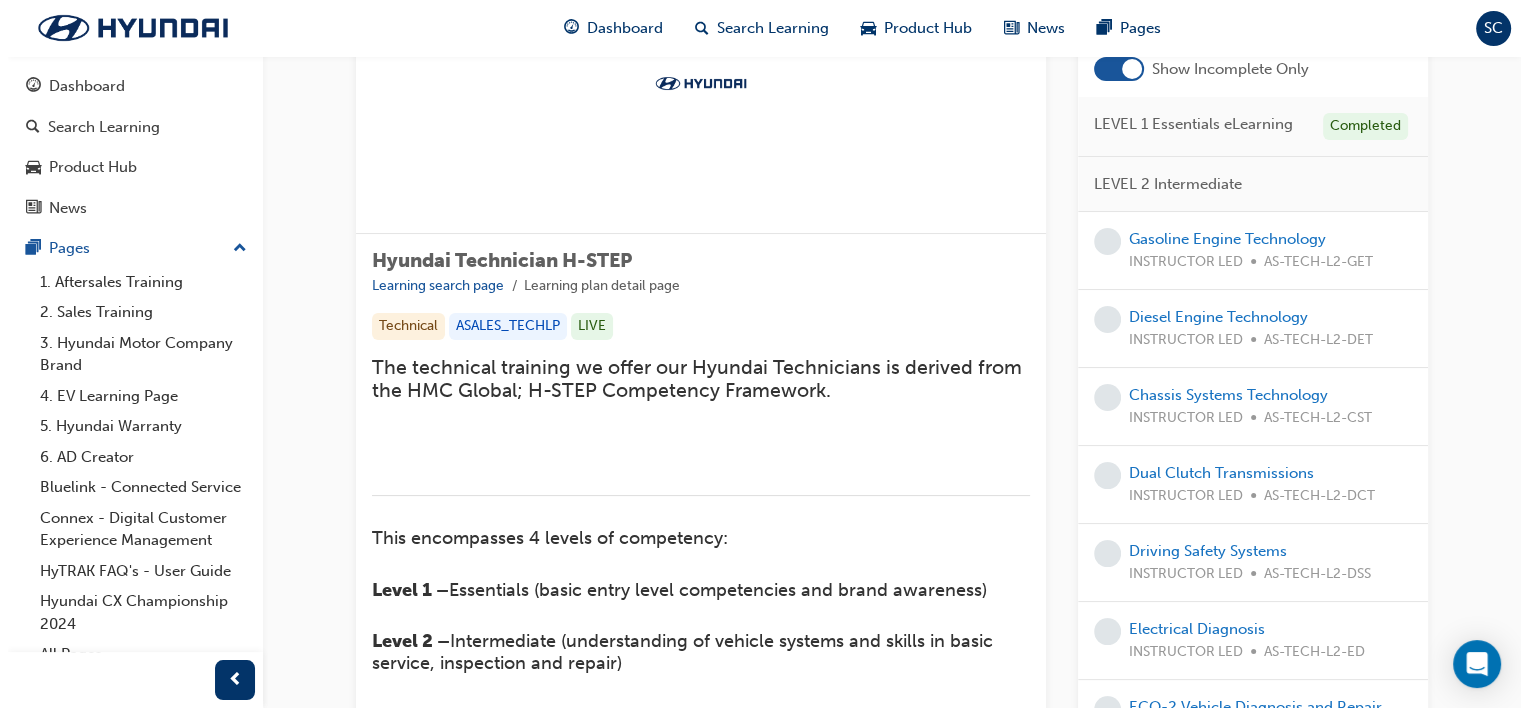 scroll, scrollTop: 0, scrollLeft: 0, axis: both 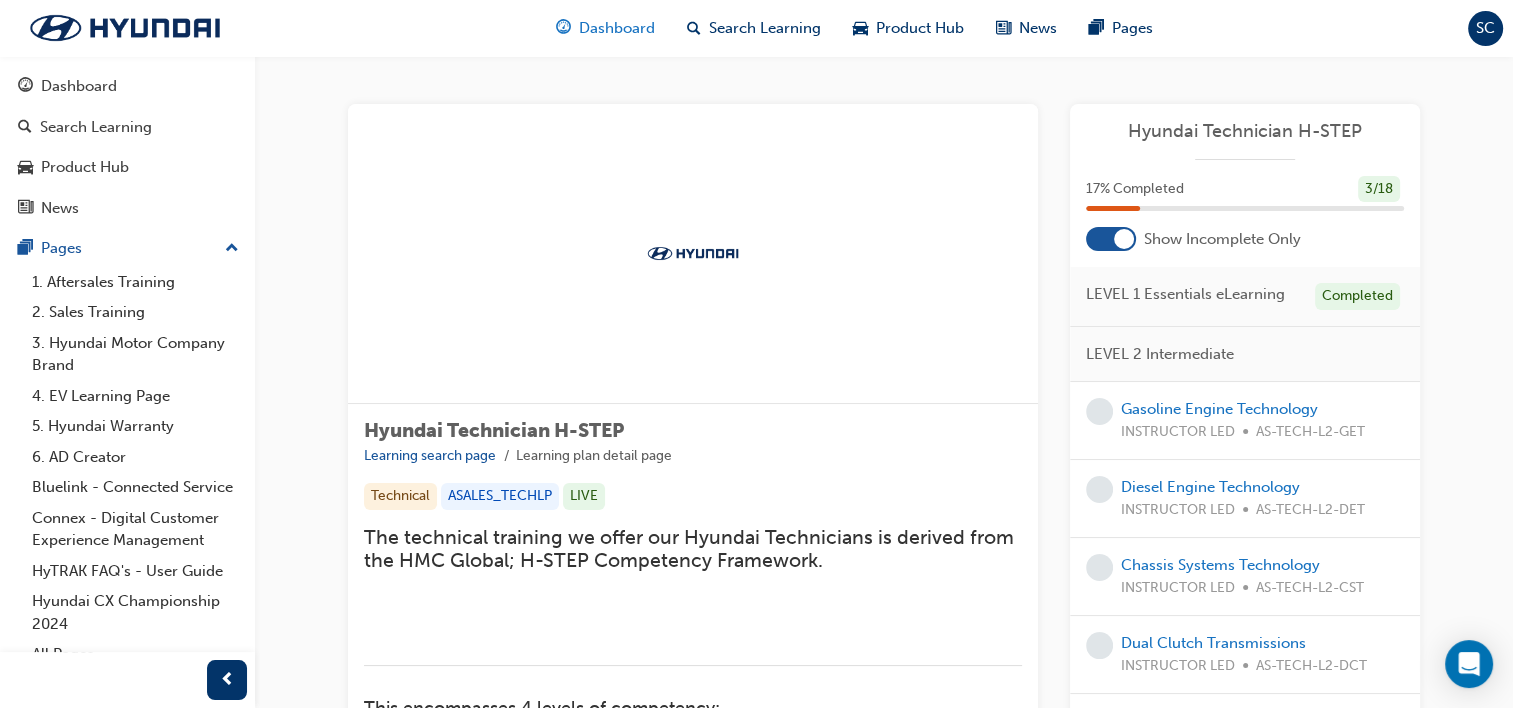 click on "Dashboard" at bounding box center (617, 28) 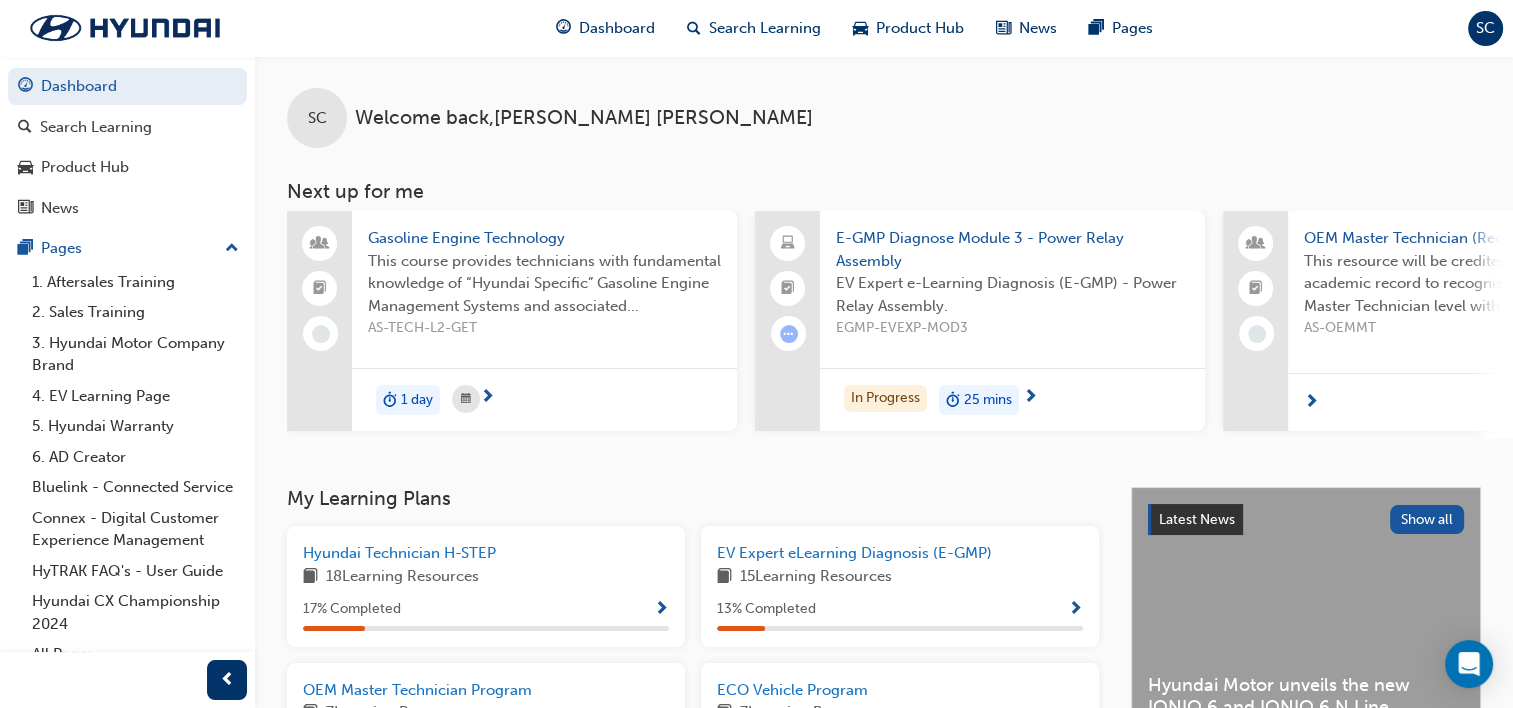 click on "E-GMP Diagnose Module 3 - Power Relay Assembly" at bounding box center [1012, 249] 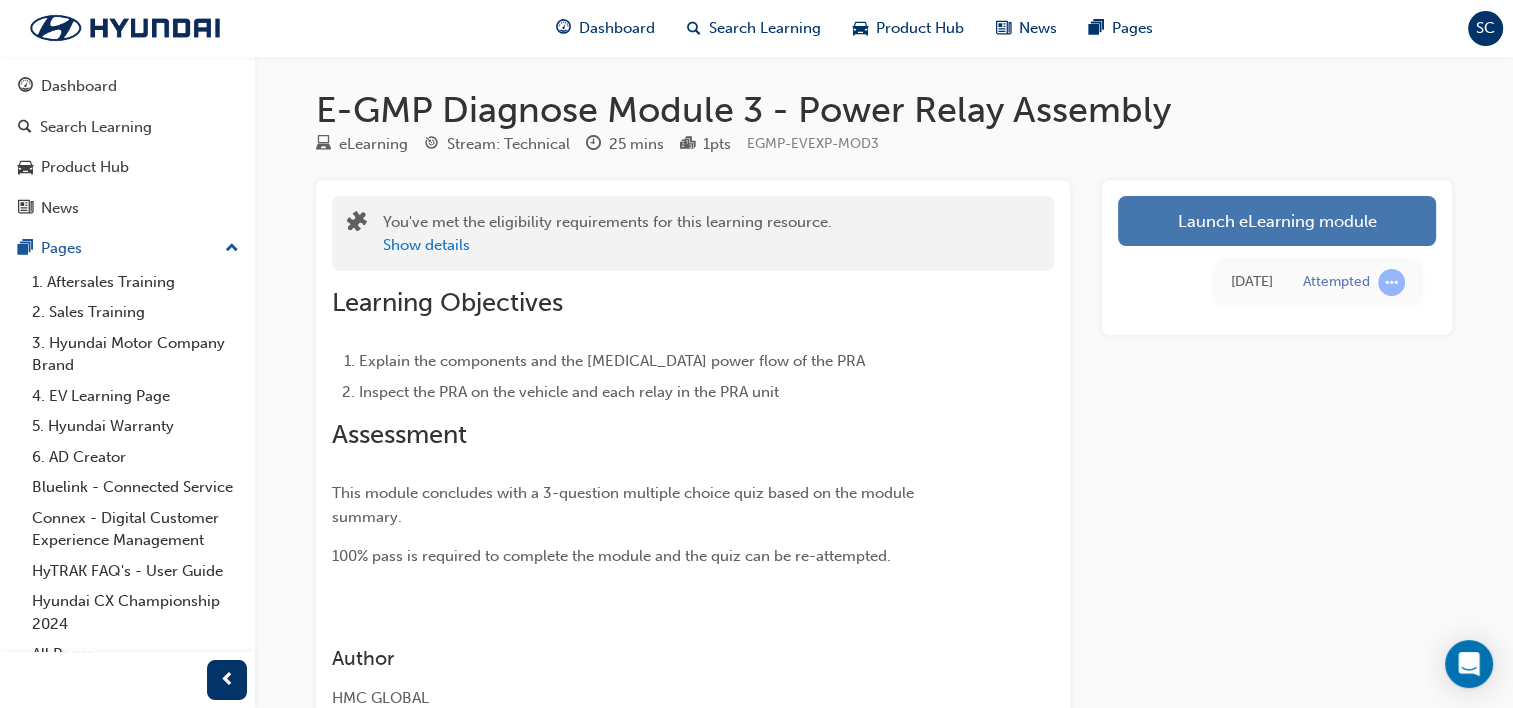 click on "Launch eLearning module" at bounding box center (1277, 221) 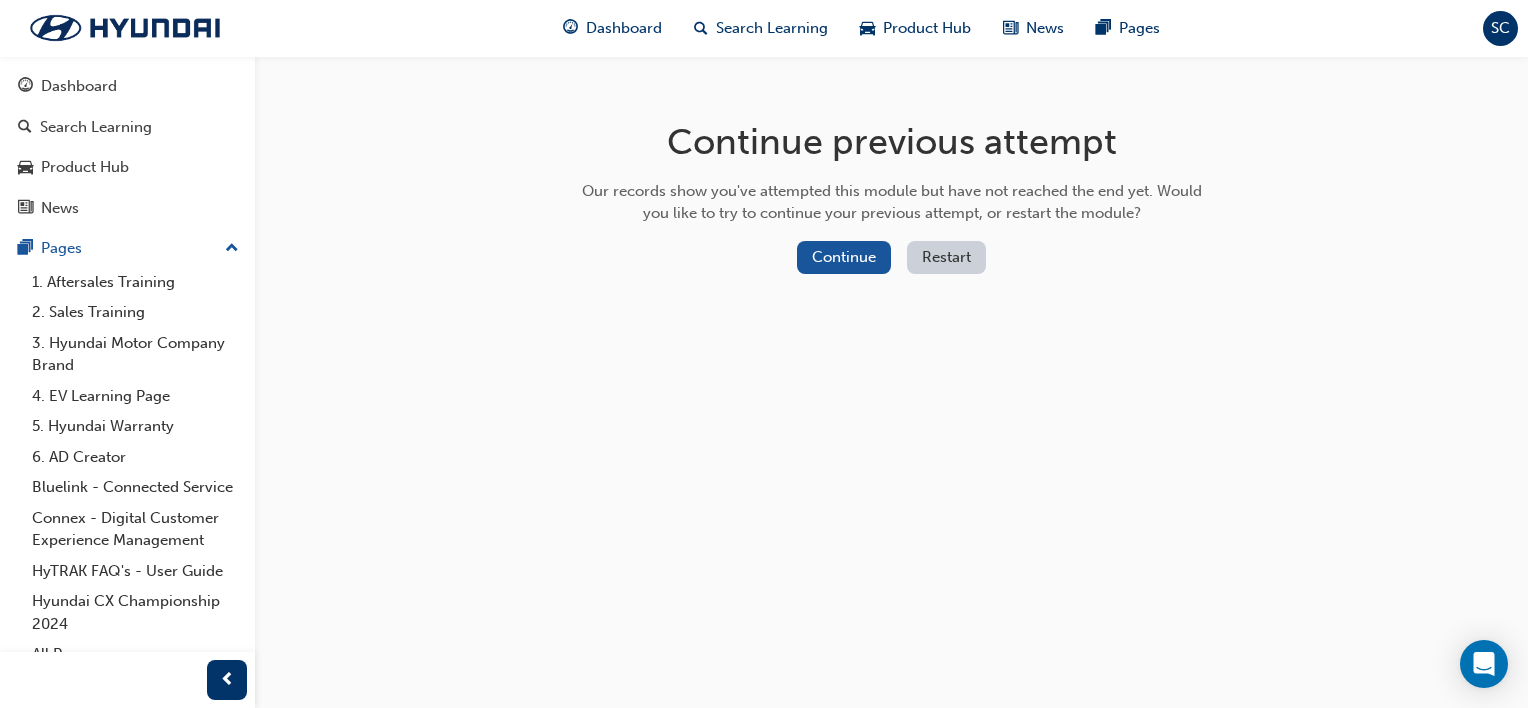 click on "Continue Restart" at bounding box center [892, 261] 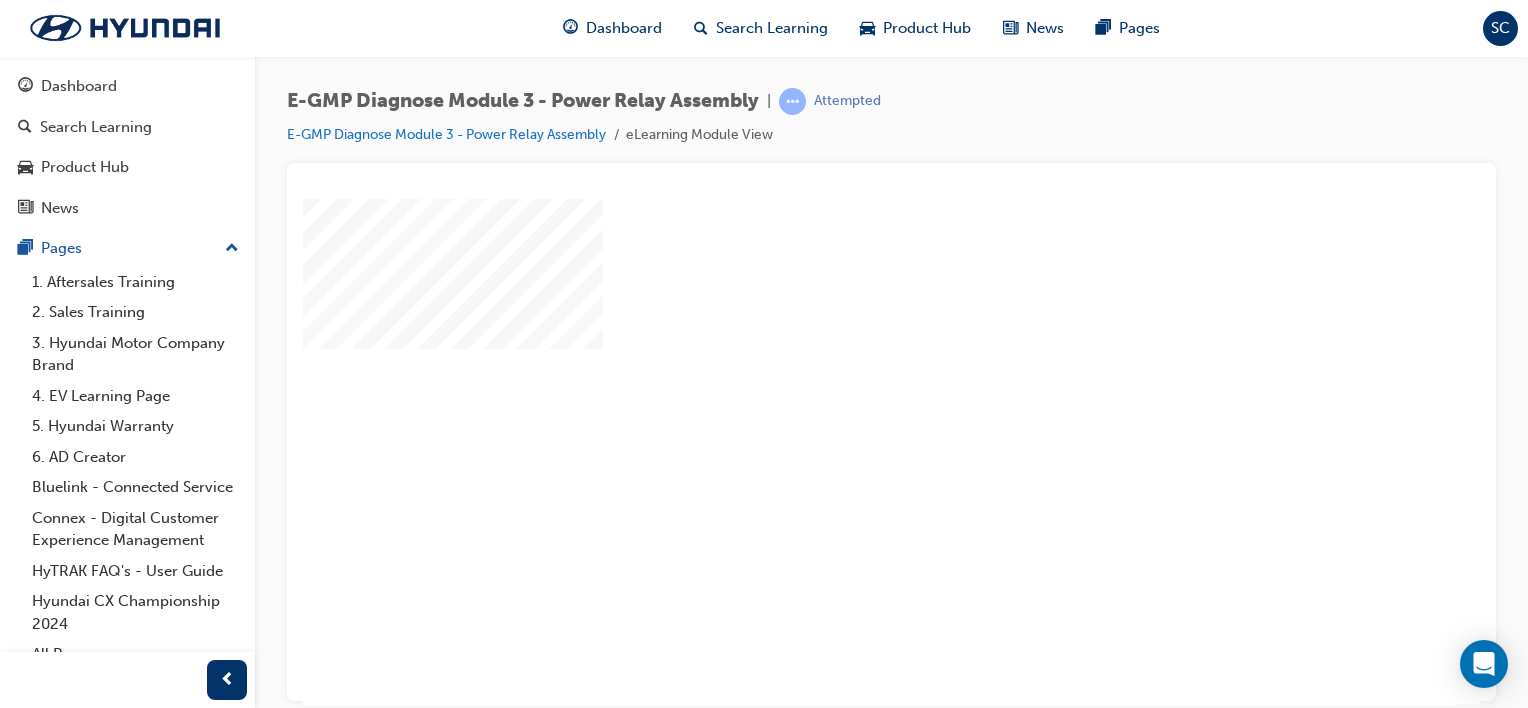 scroll, scrollTop: 0, scrollLeft: 0, axis: both 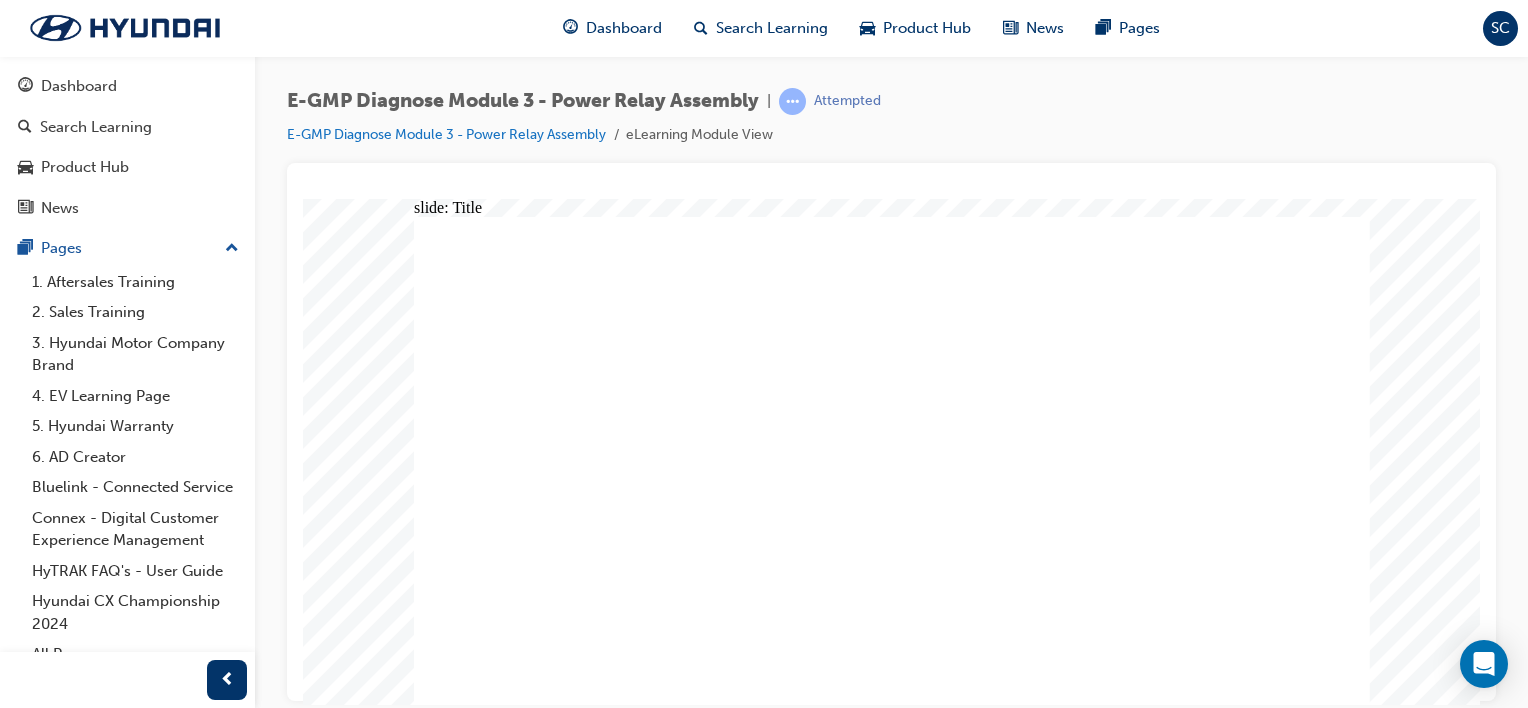 click 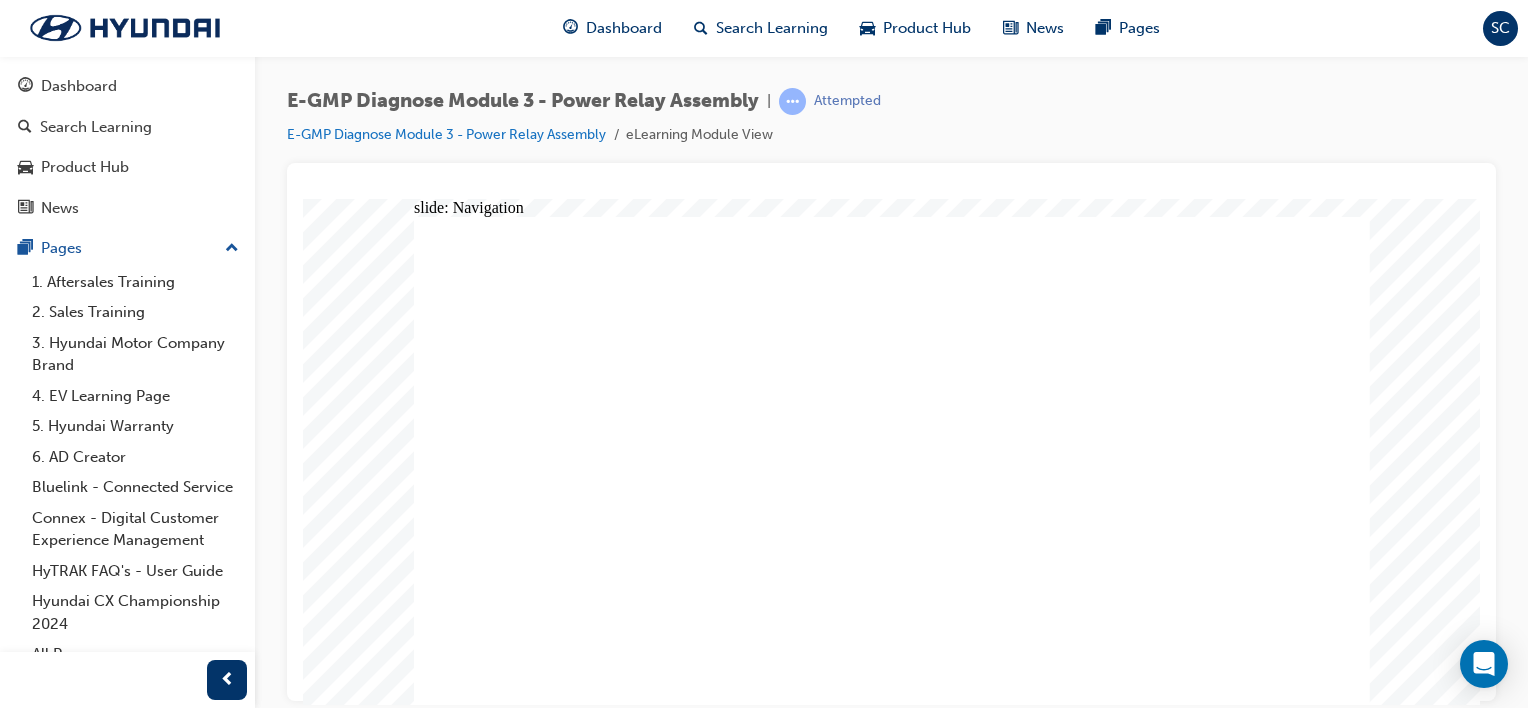 click 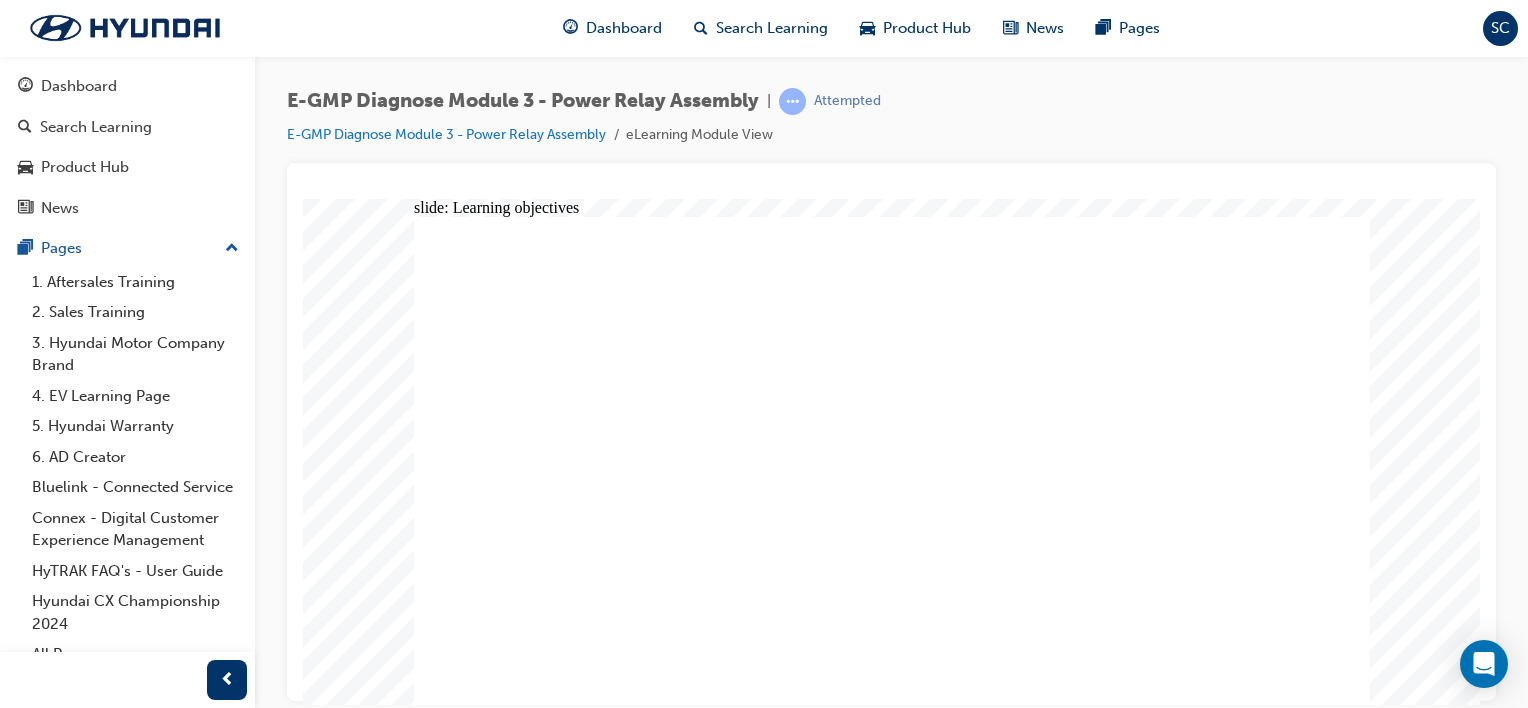 click 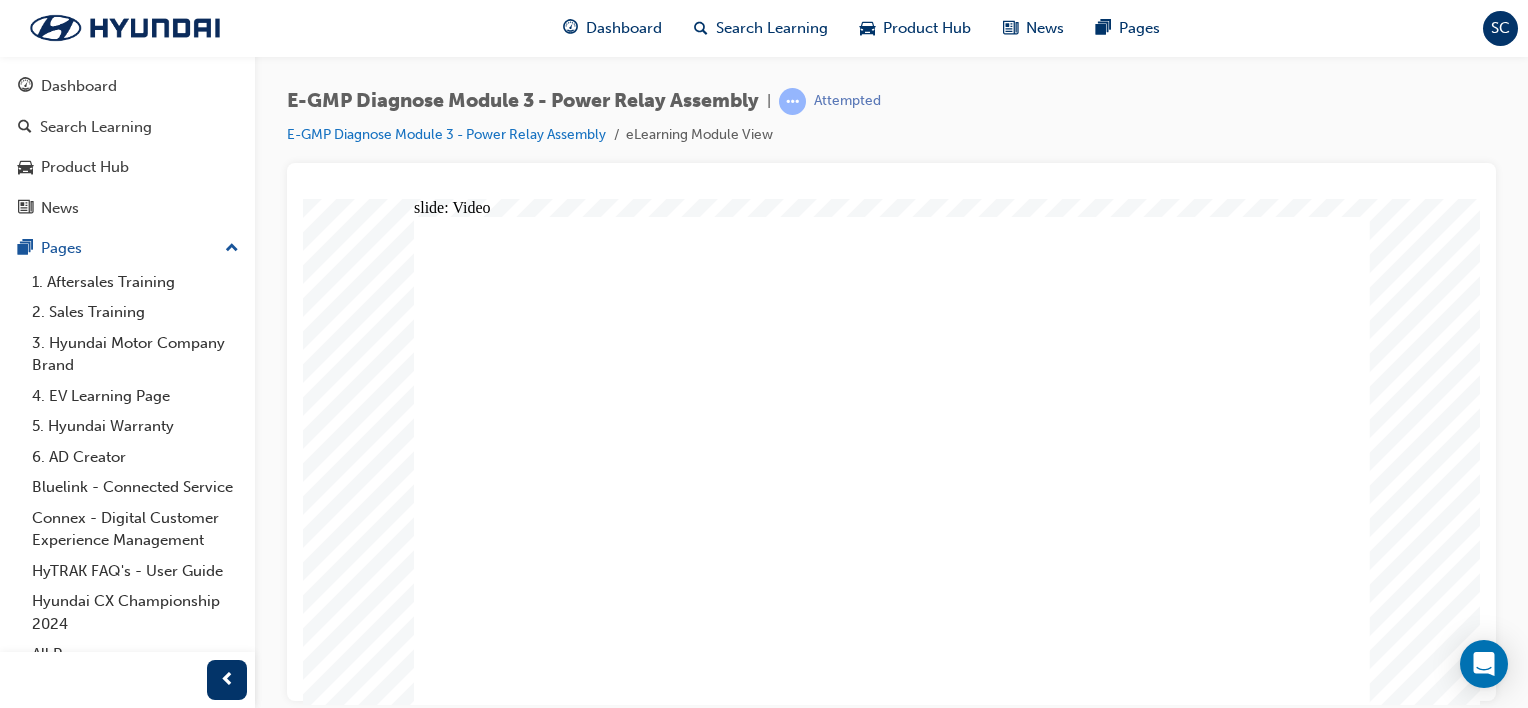 scroll, scrollTop: 0, scrollLeft: 0, axis: both 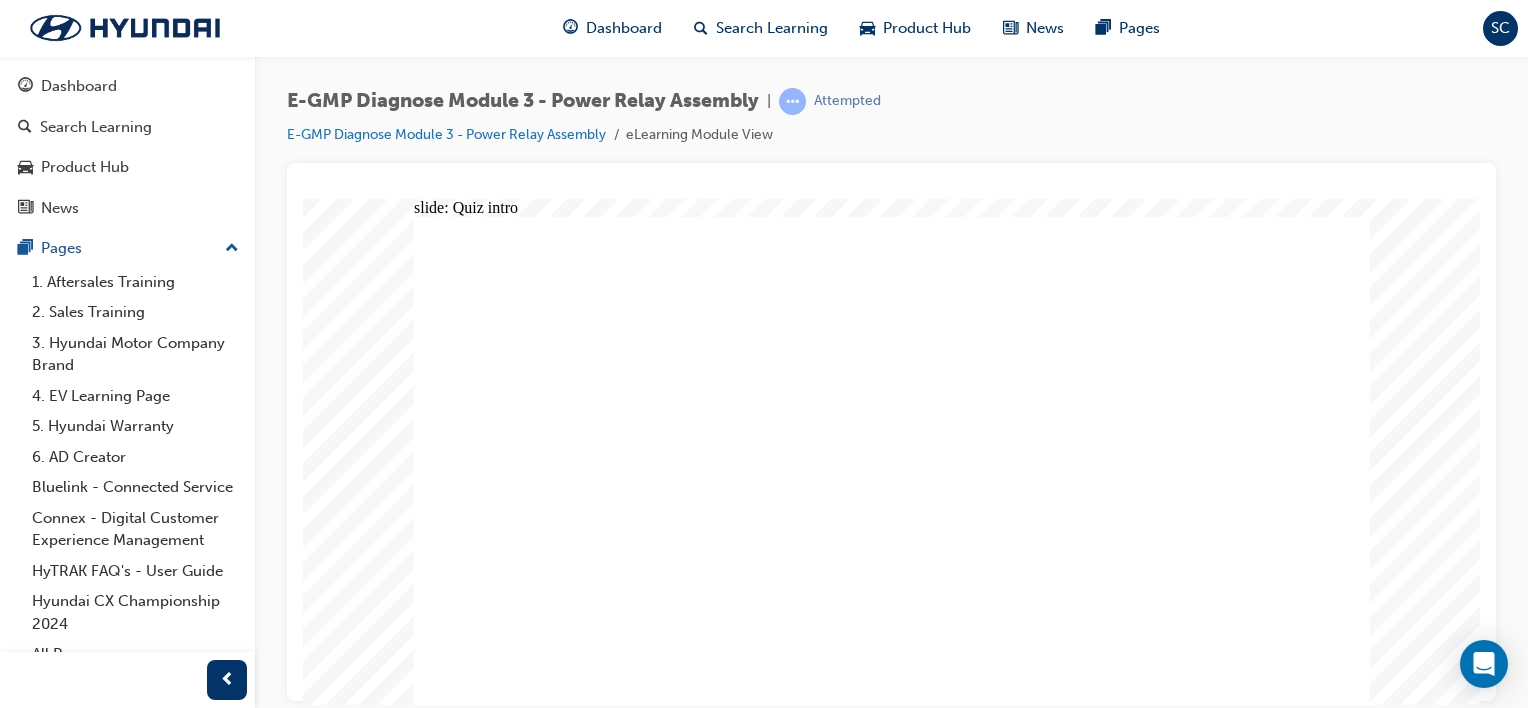 click 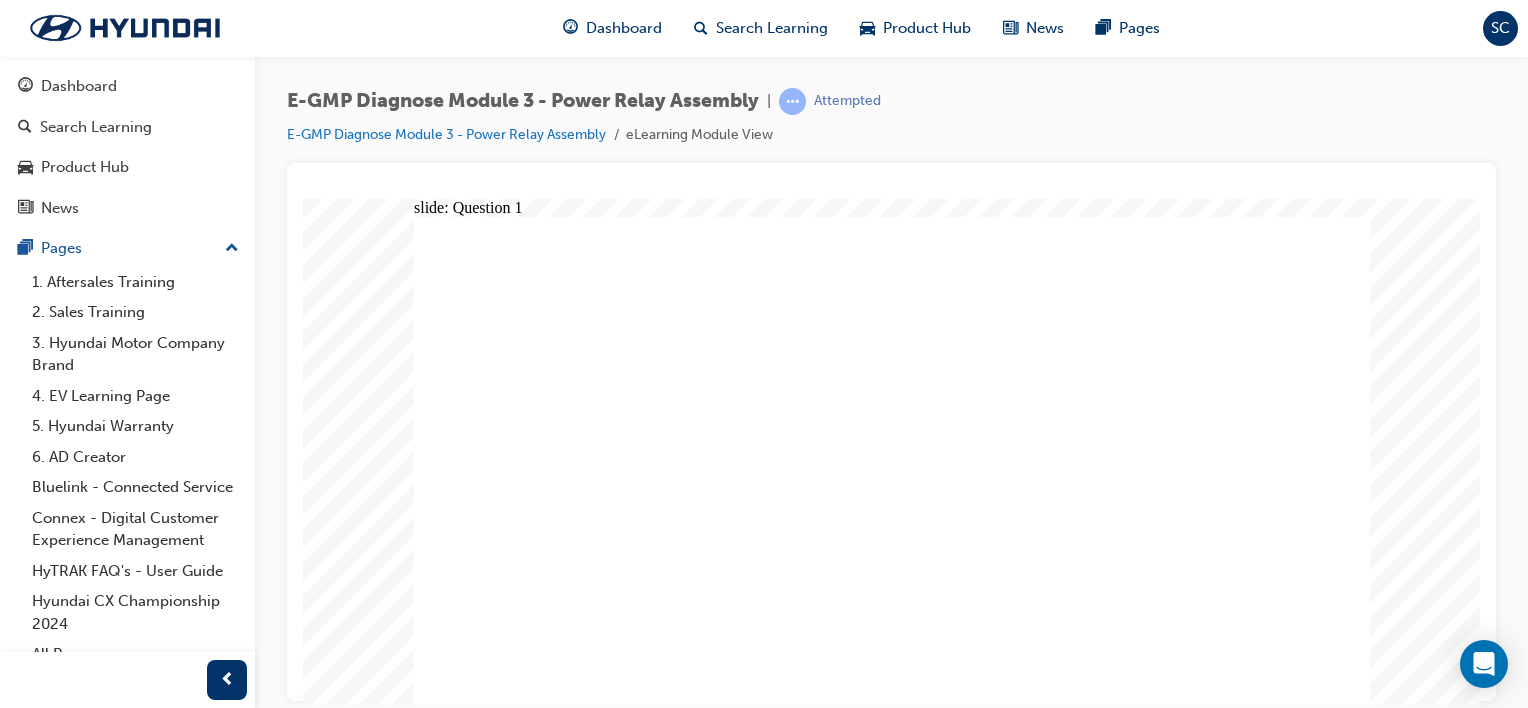 click 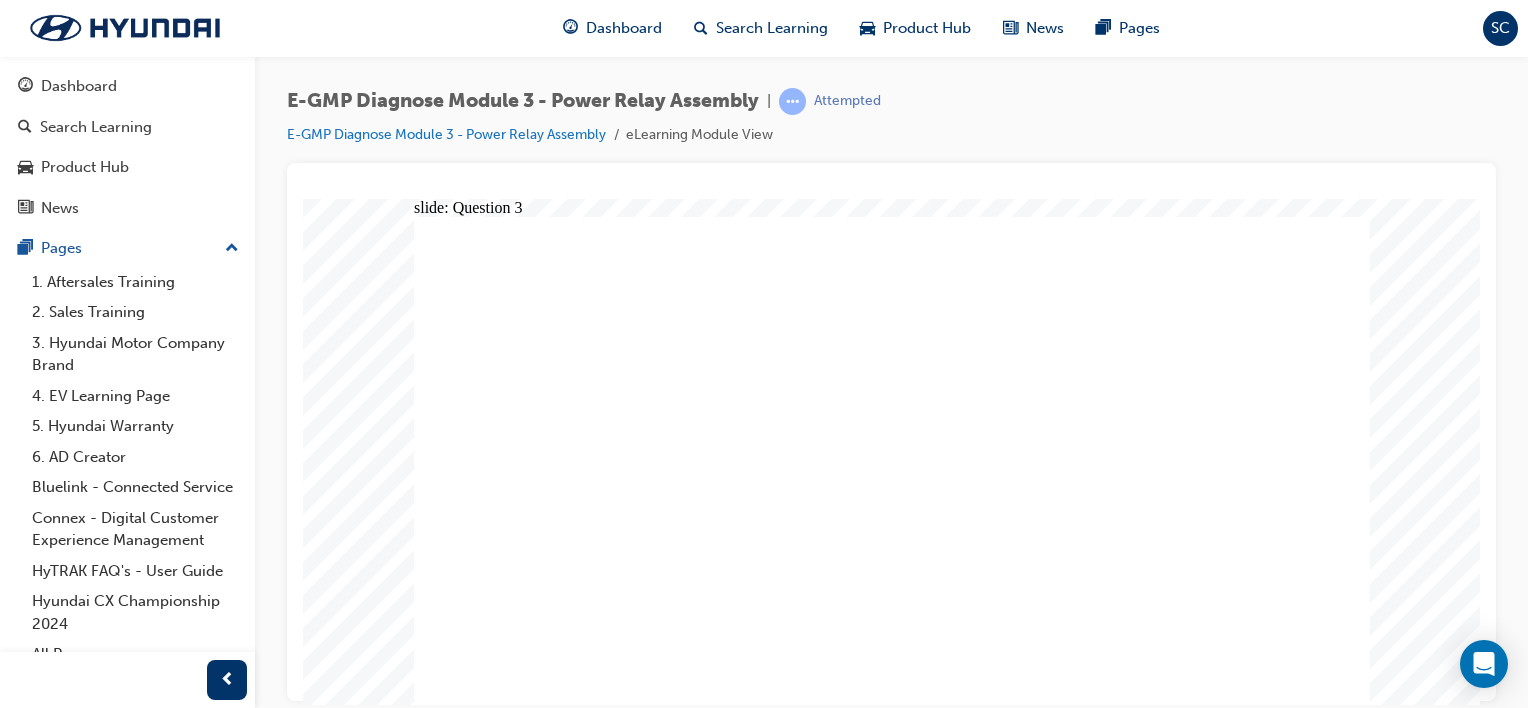 click 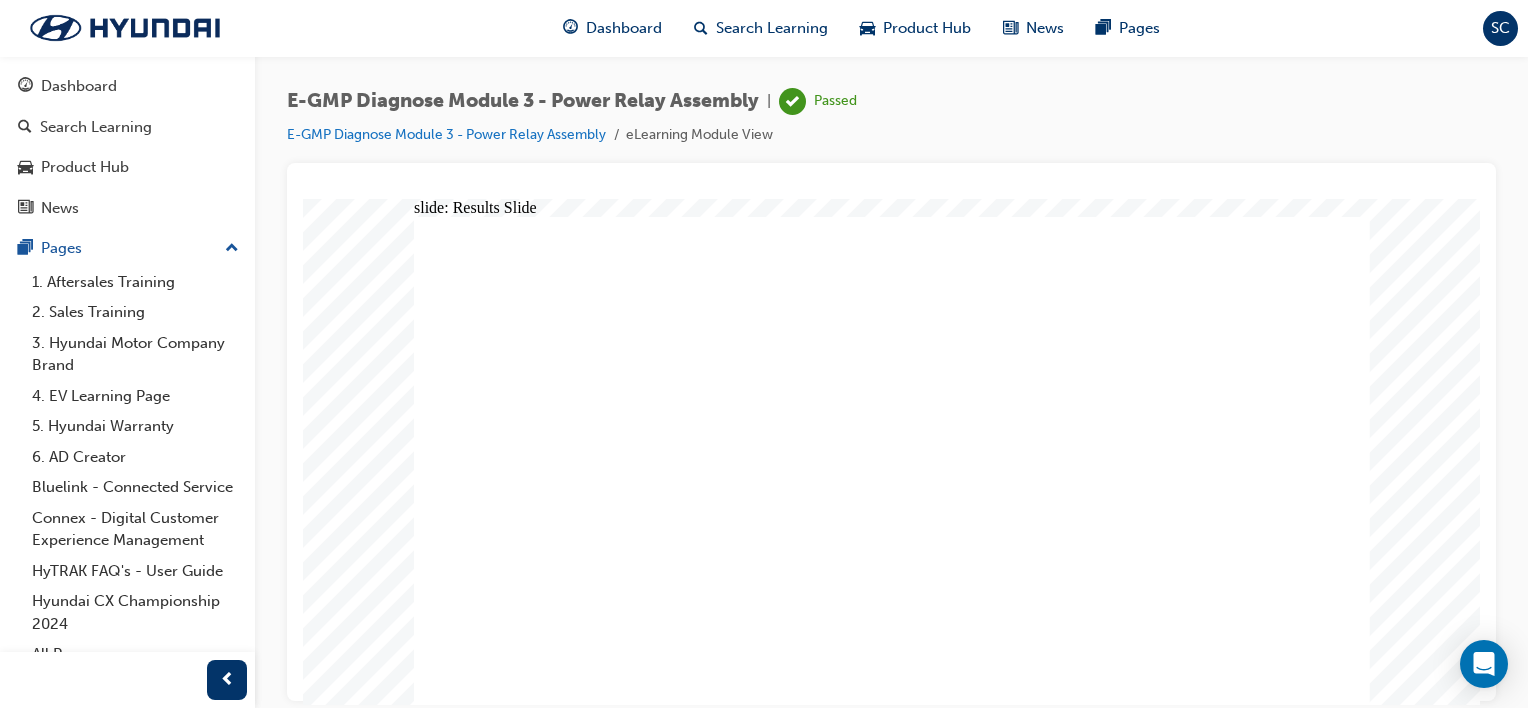 click 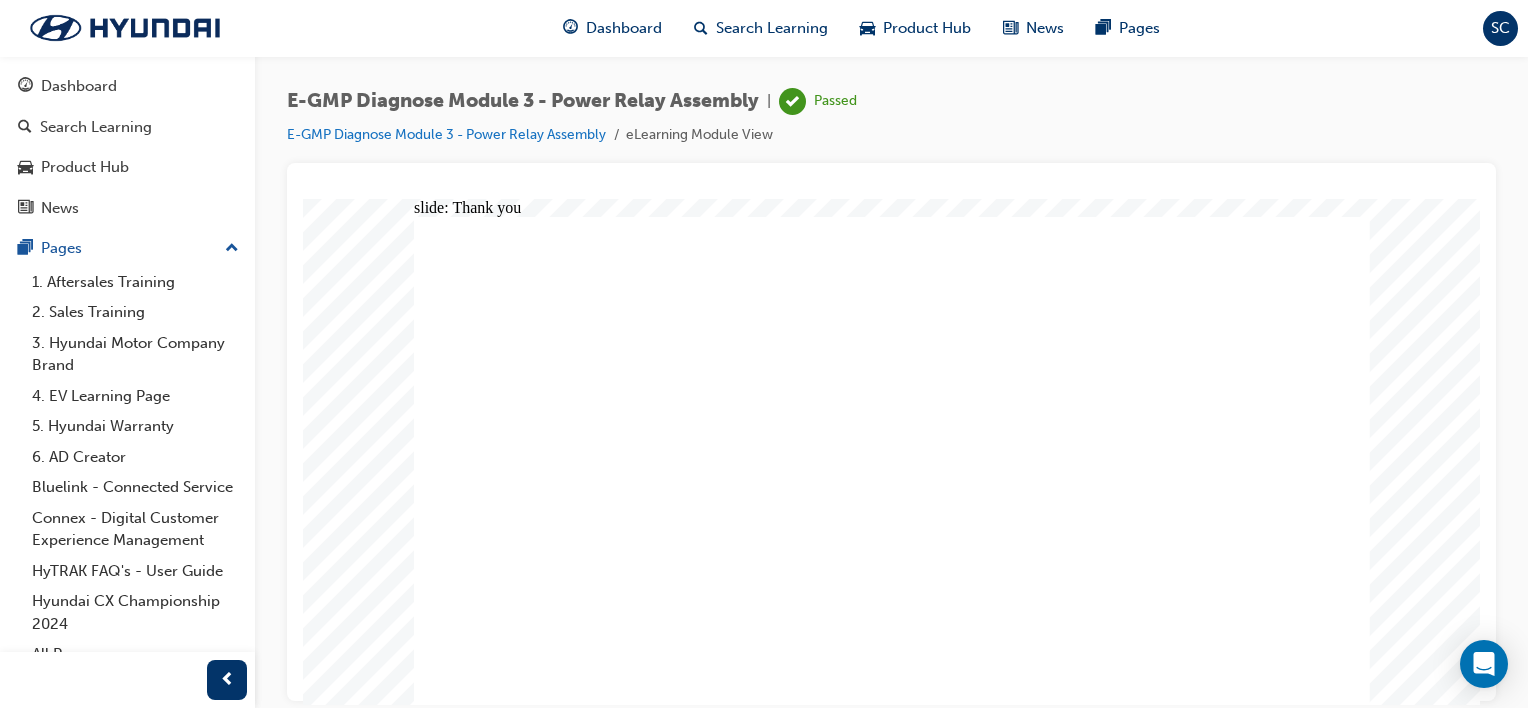 click 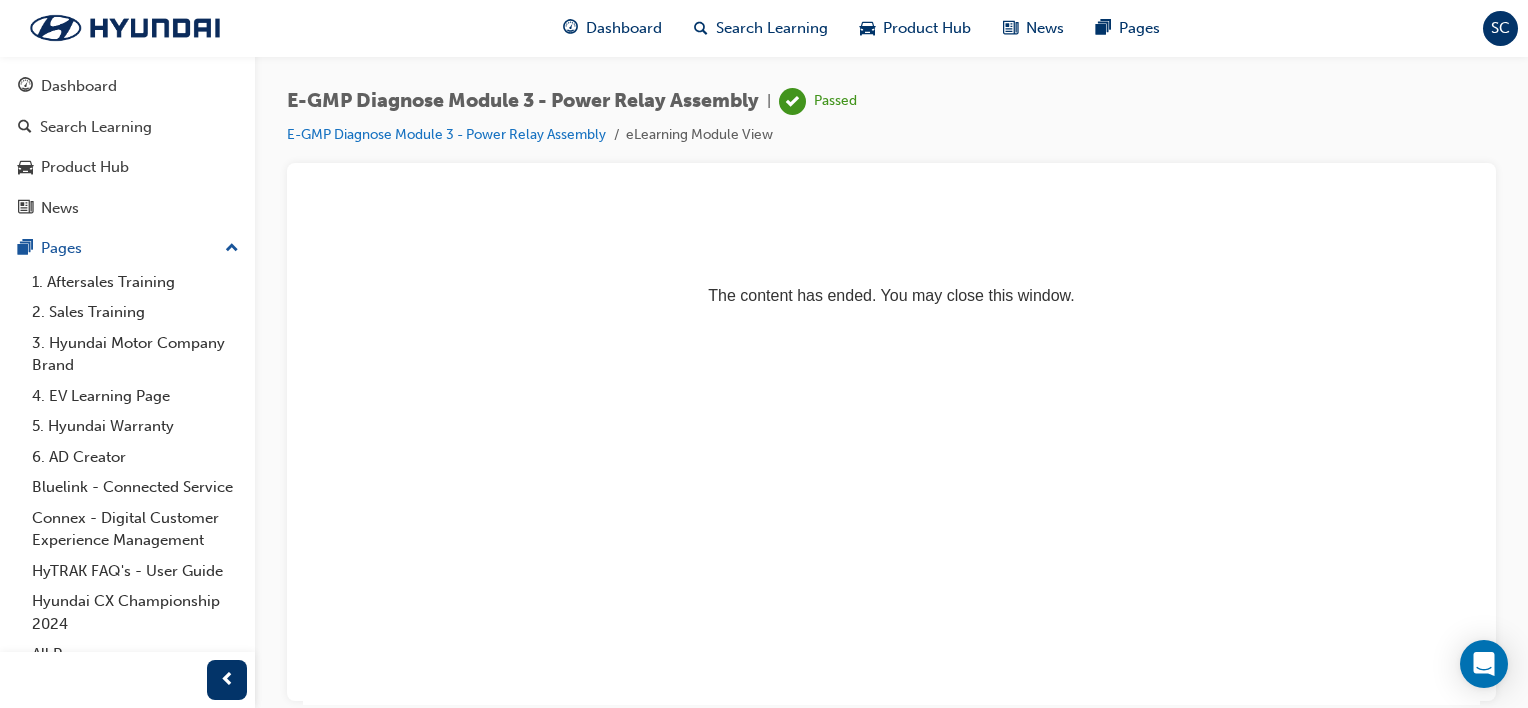 scroll, scrollTop: 0, scrollLeft: 0, axis: both 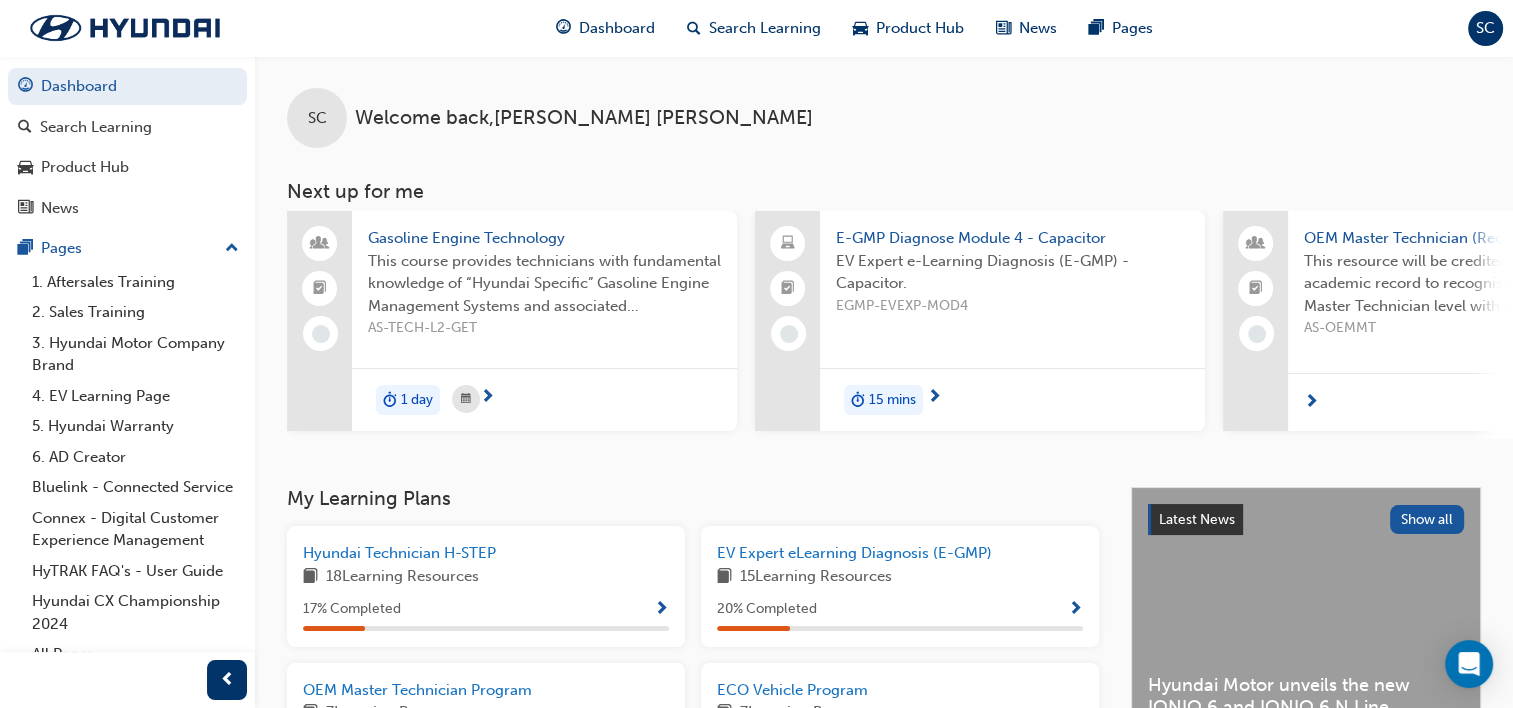 click on "15 mins" at bounding box center (883, 400) 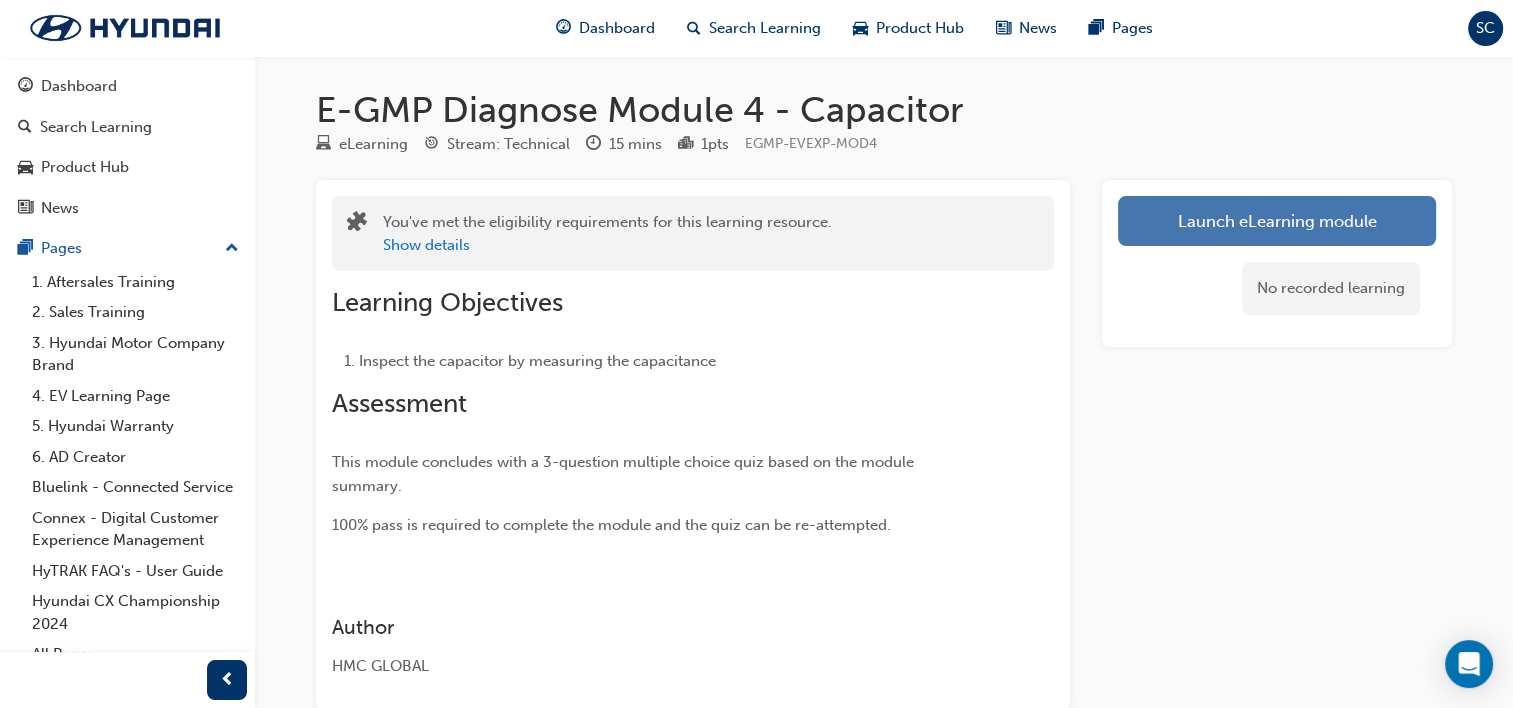 click on "Launch eLearning module" at bounding box center (1277, 221) 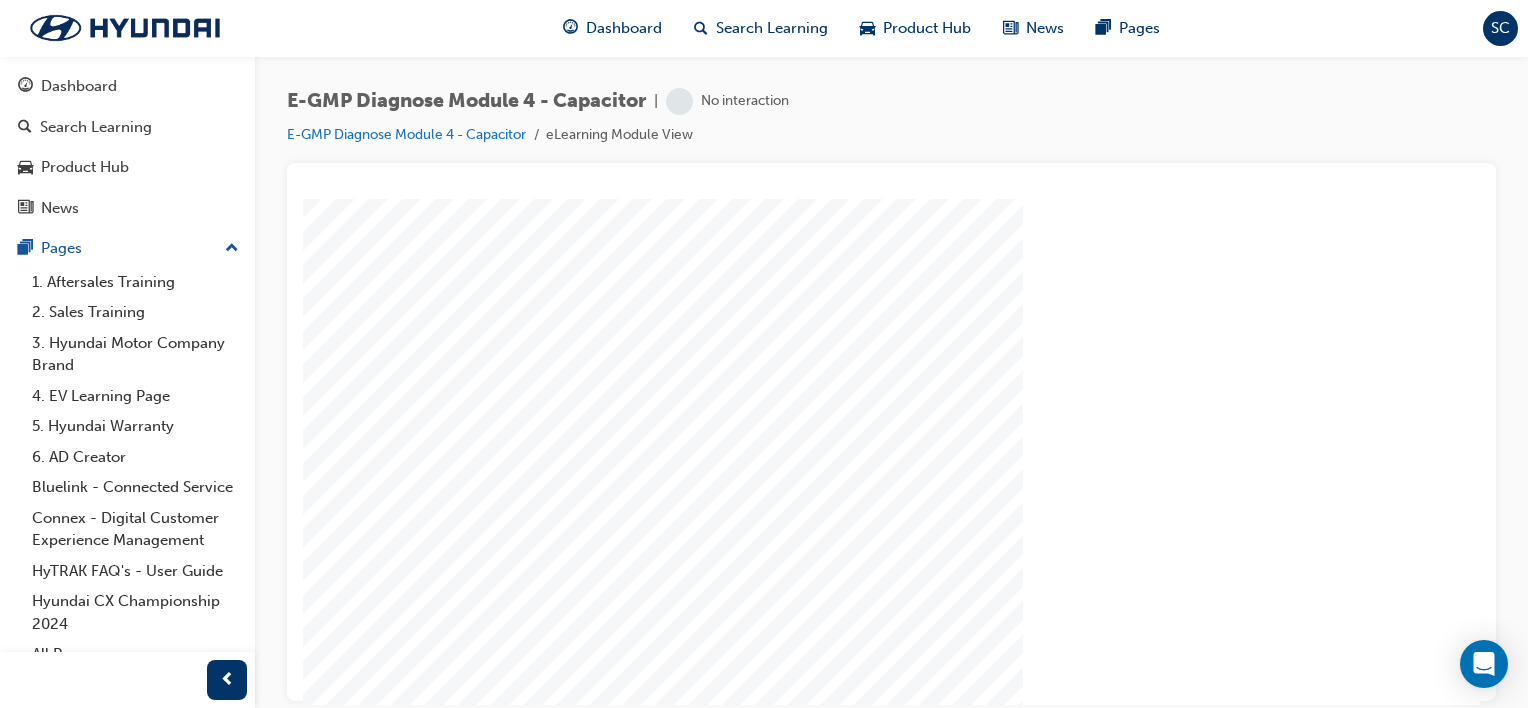 scroll, scrollTop: 0, scrollLeft: 0, axis: both 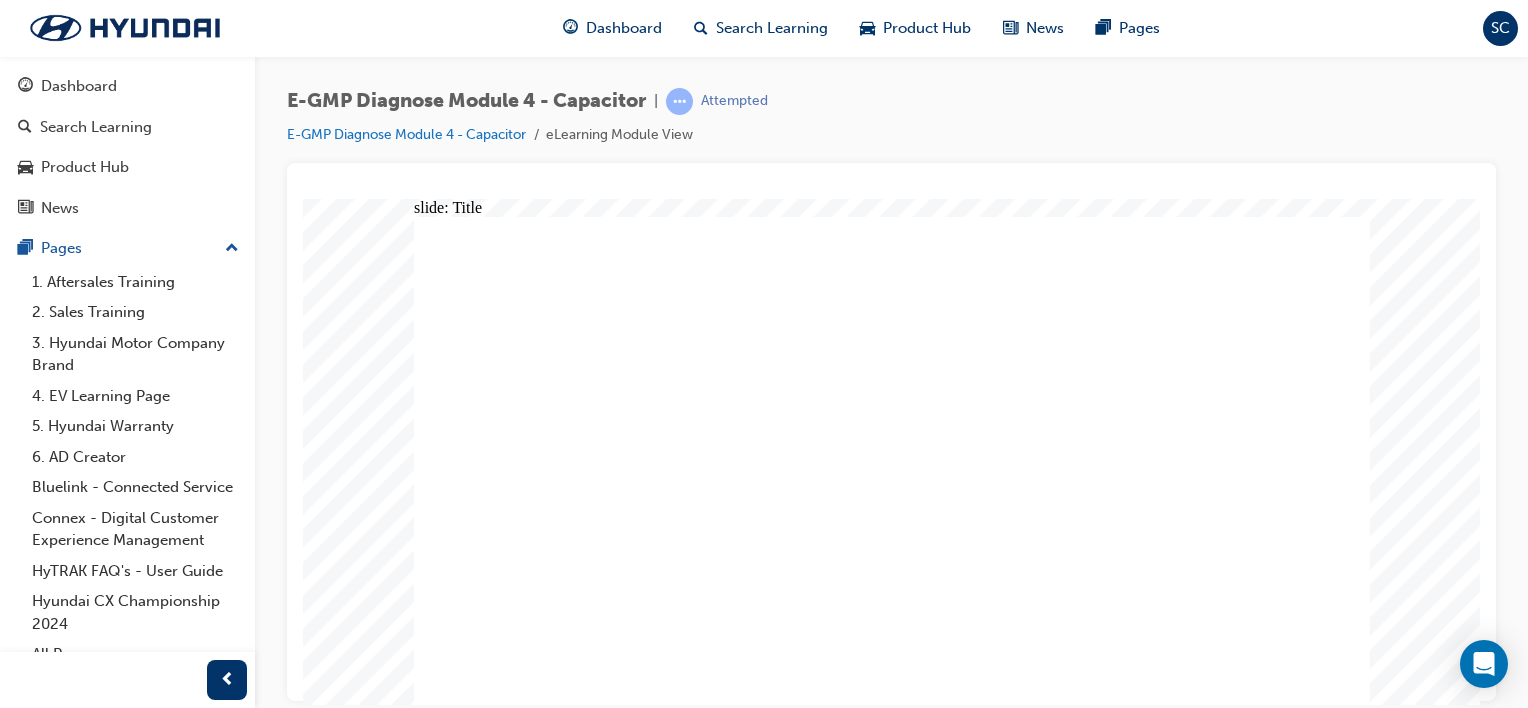 click 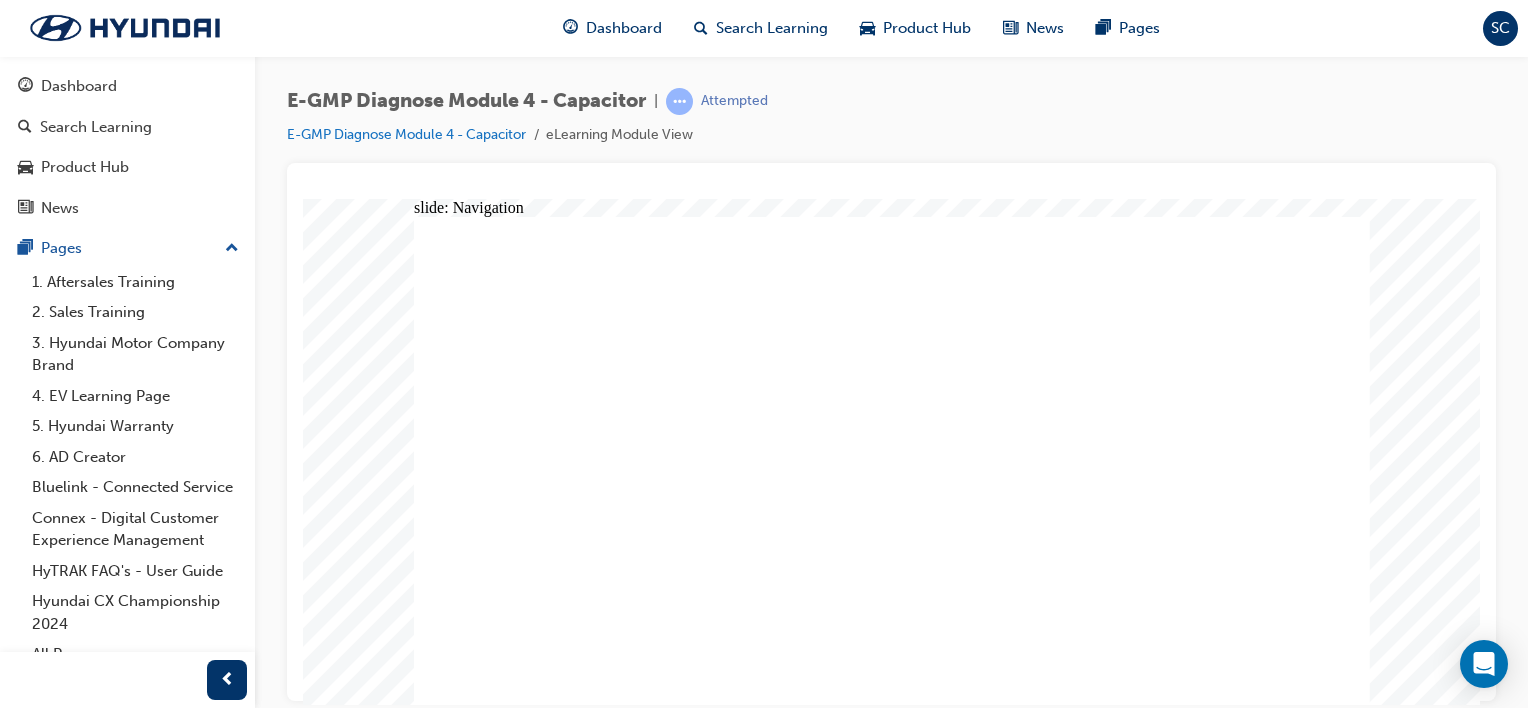 click 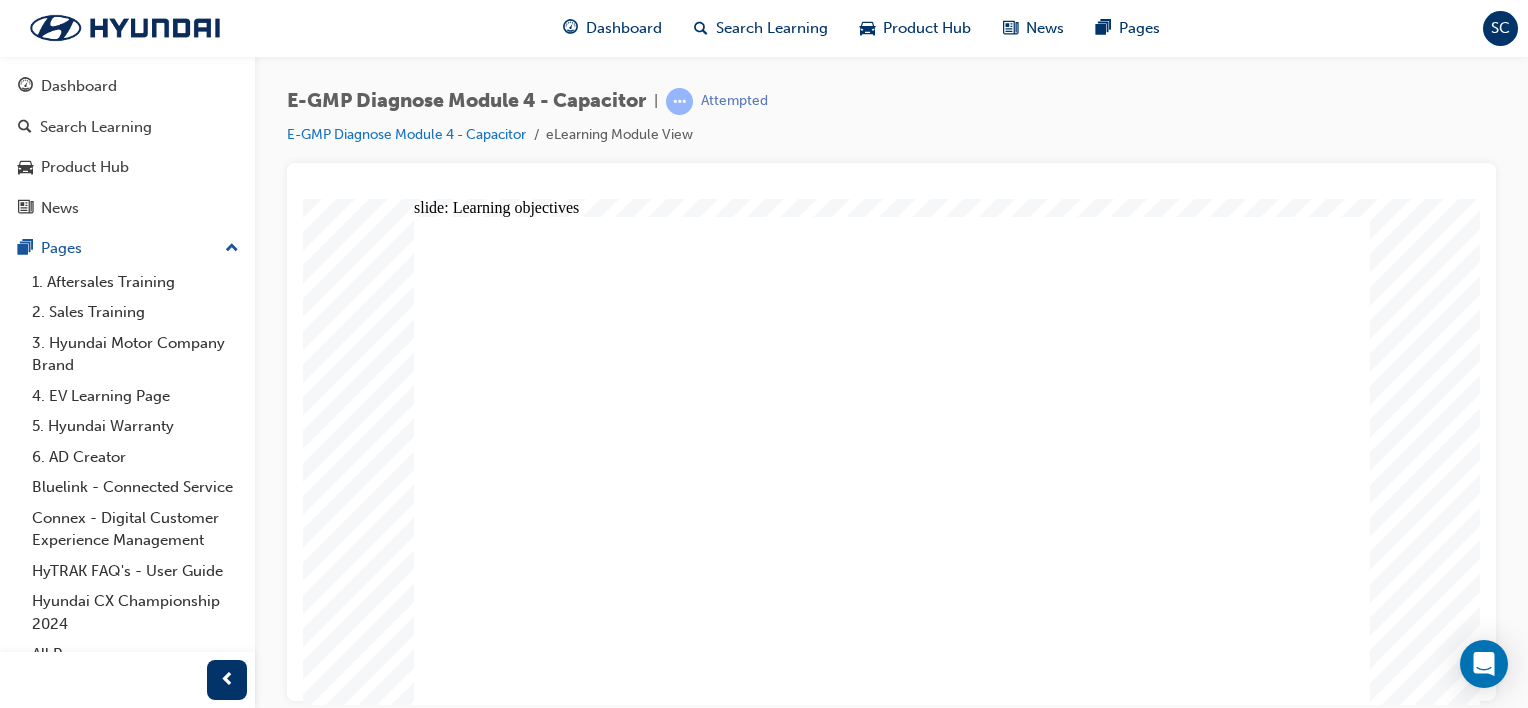 click 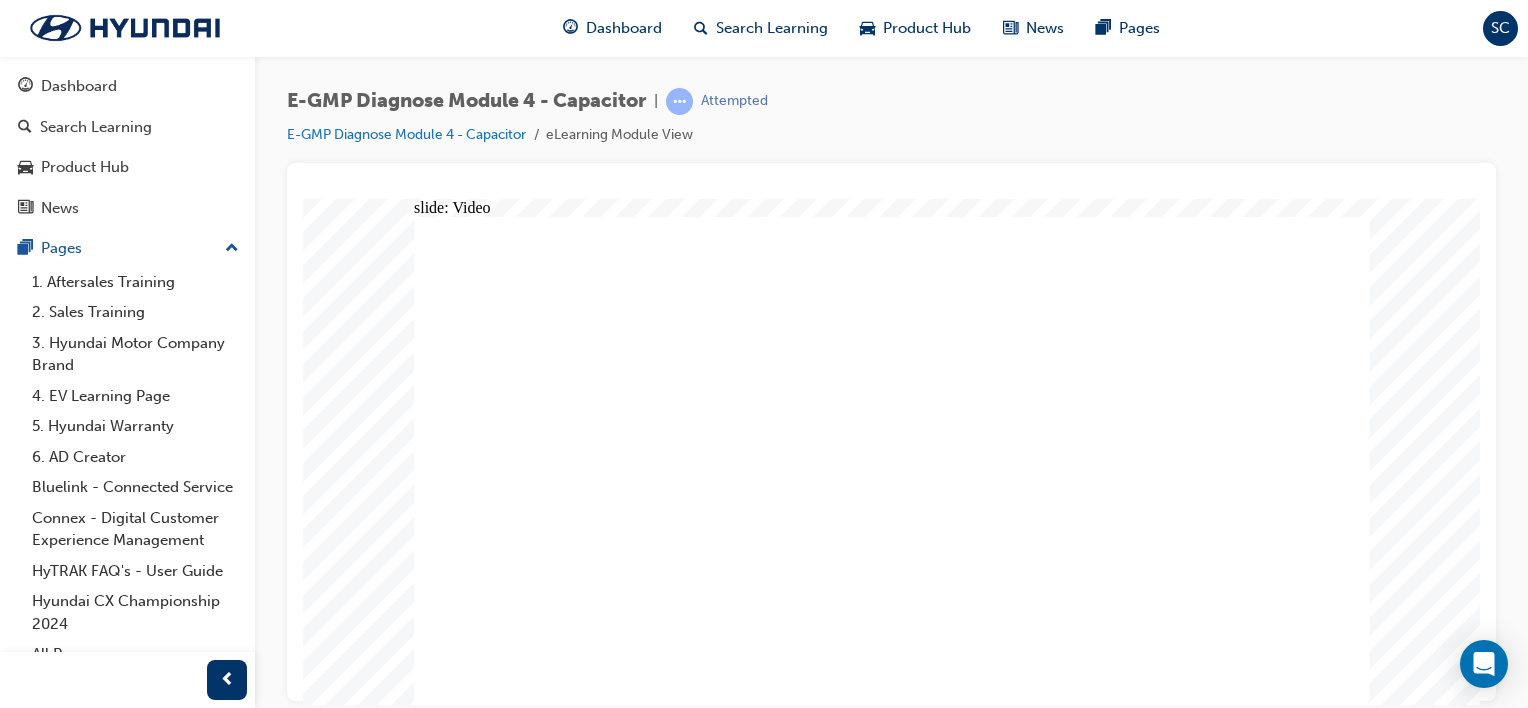 scroll, scrollTop: 0, scrollLeft: 0, axis: both 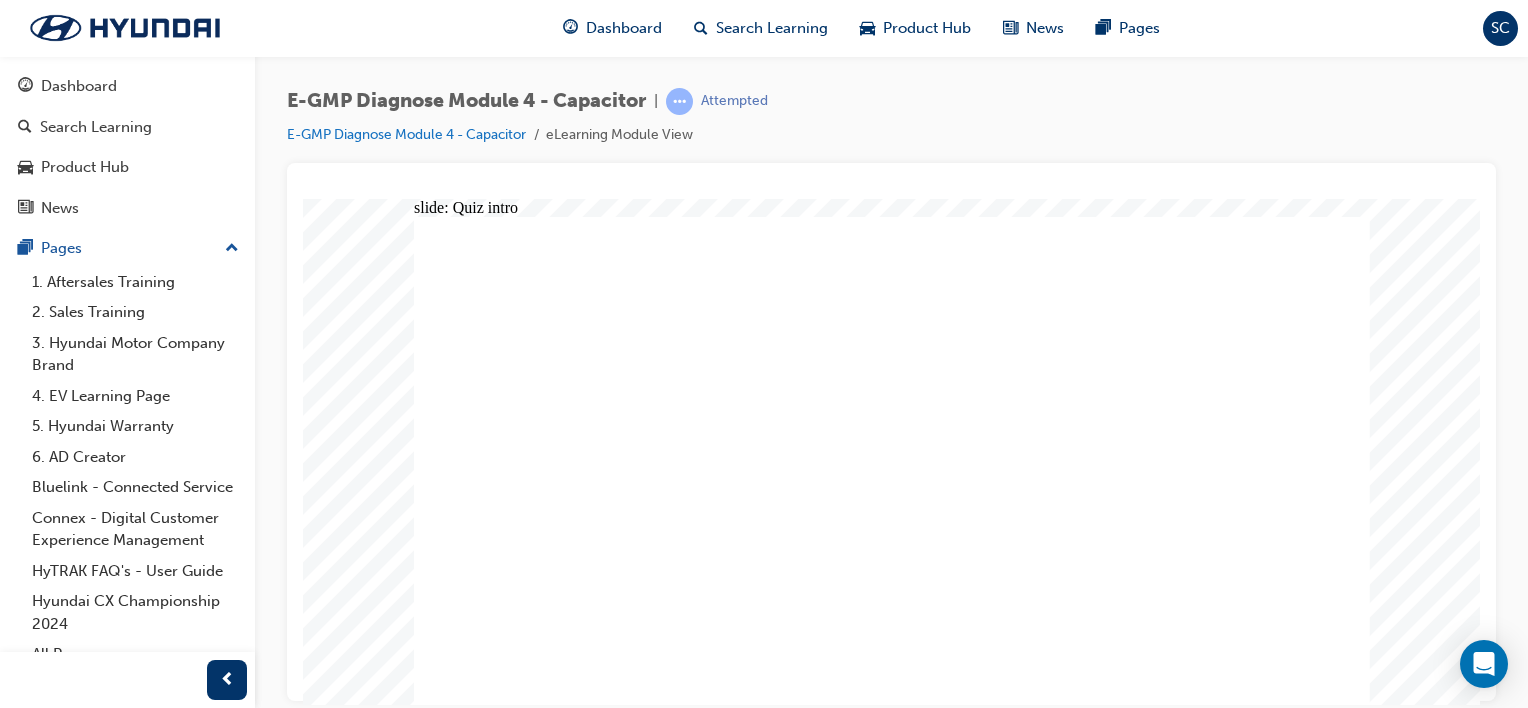 click 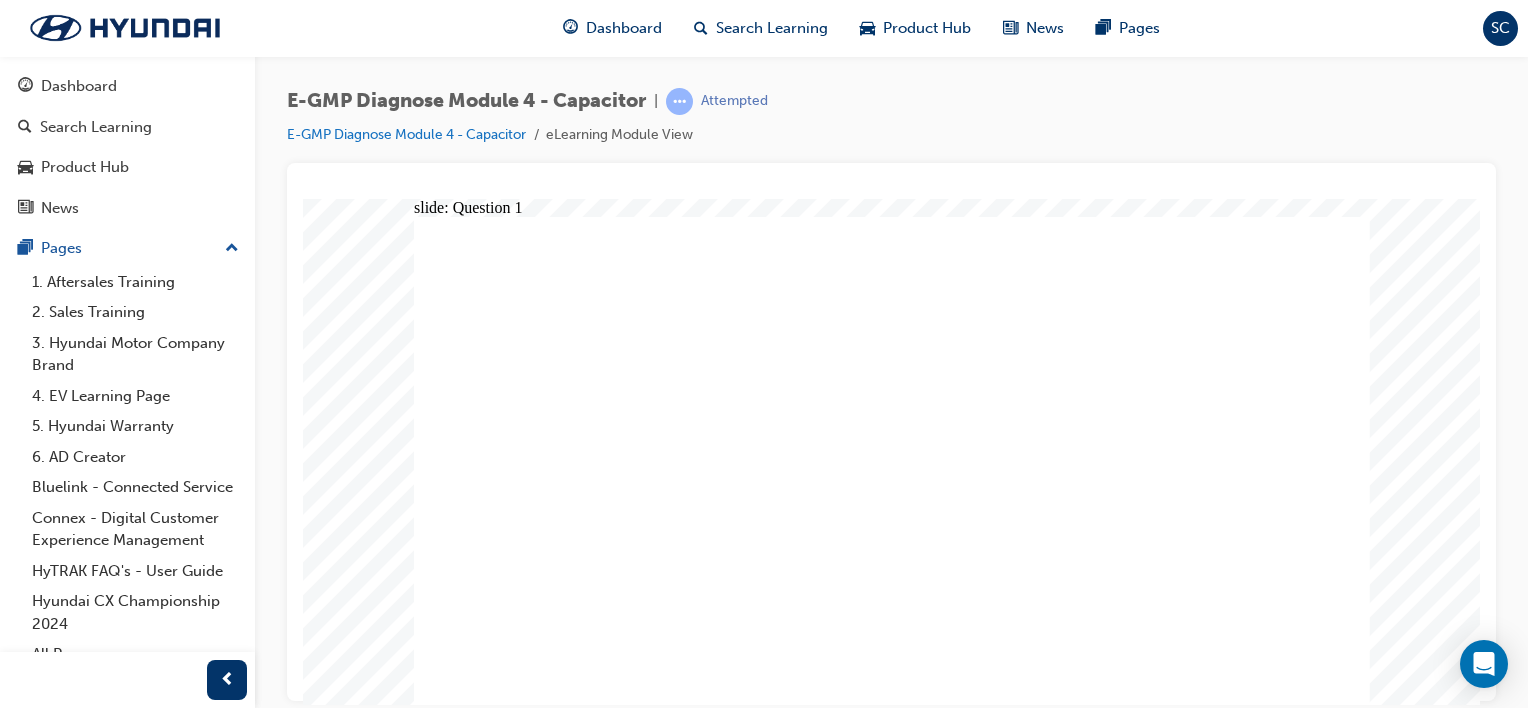 click 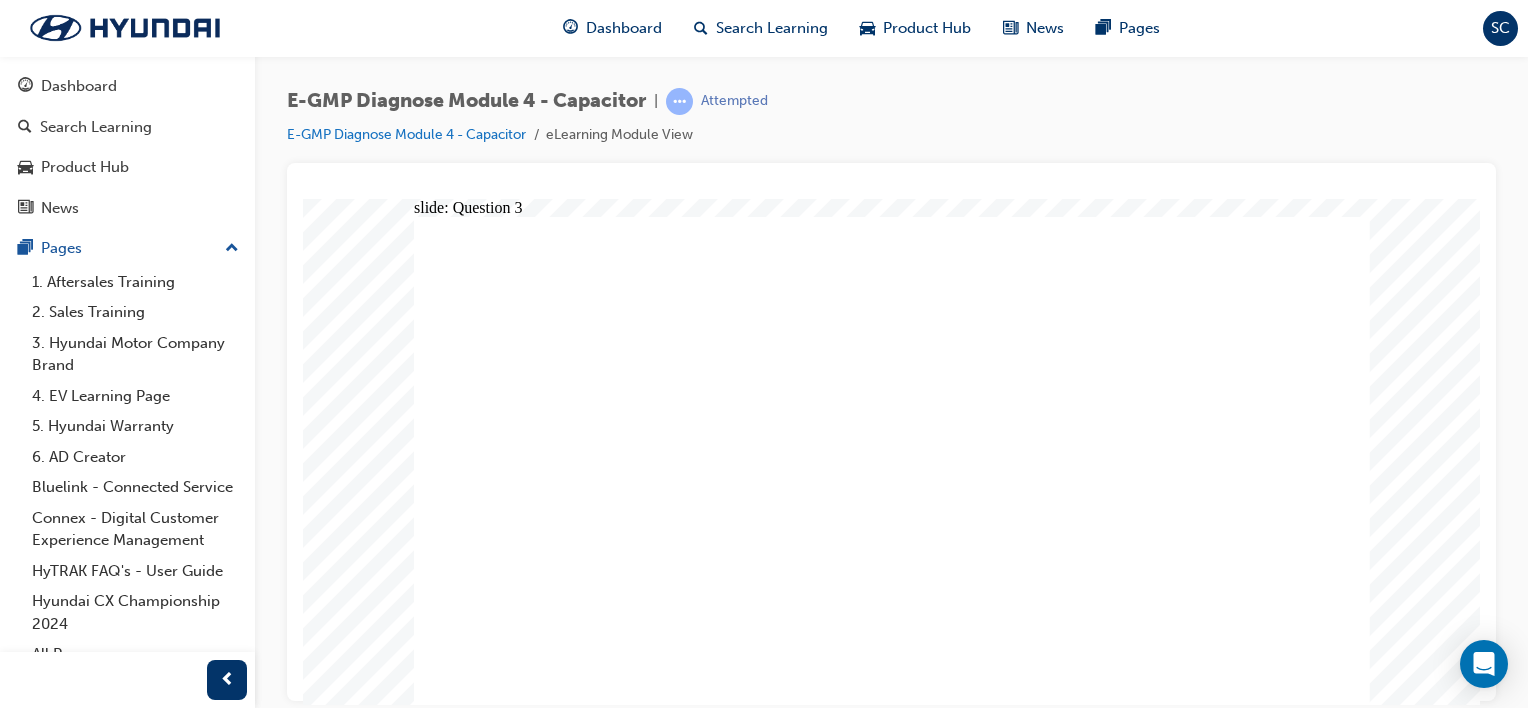 click 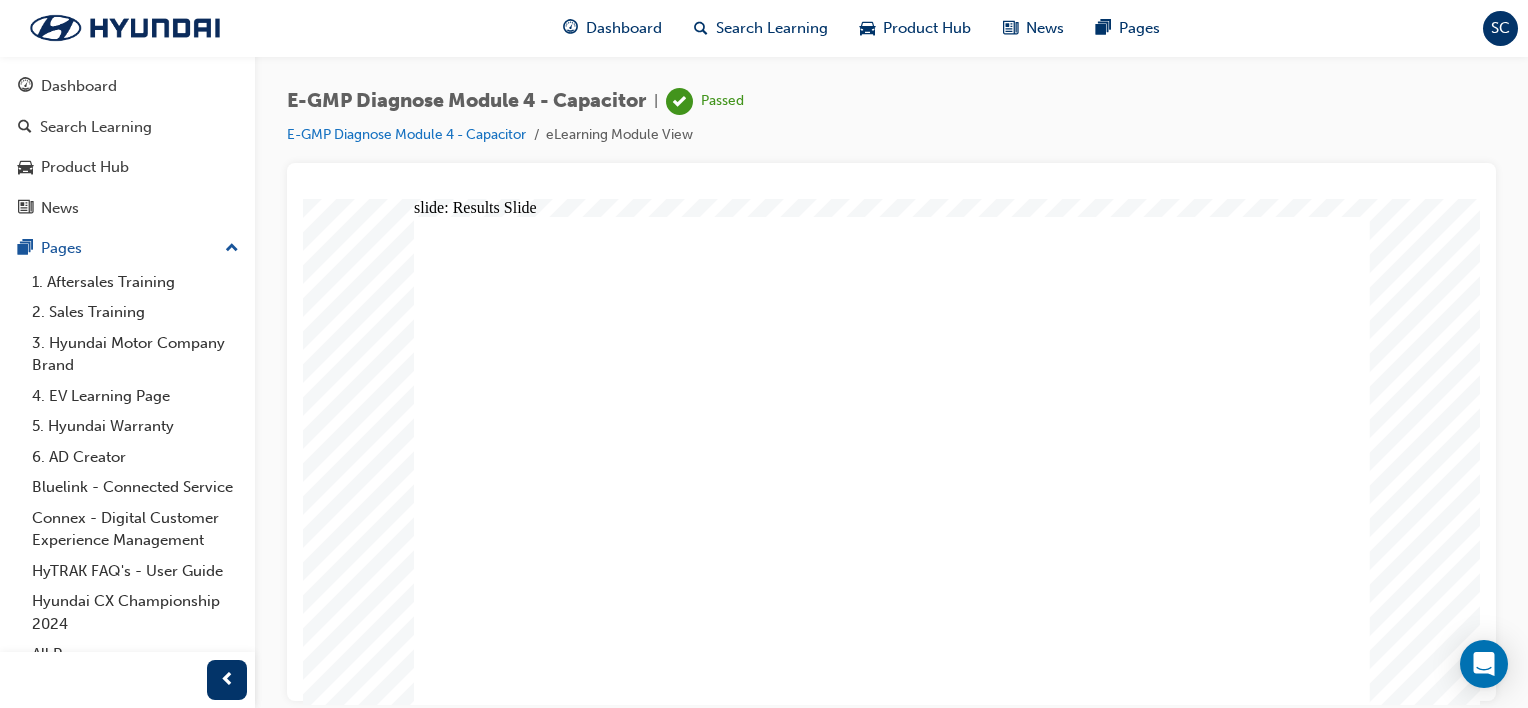 click 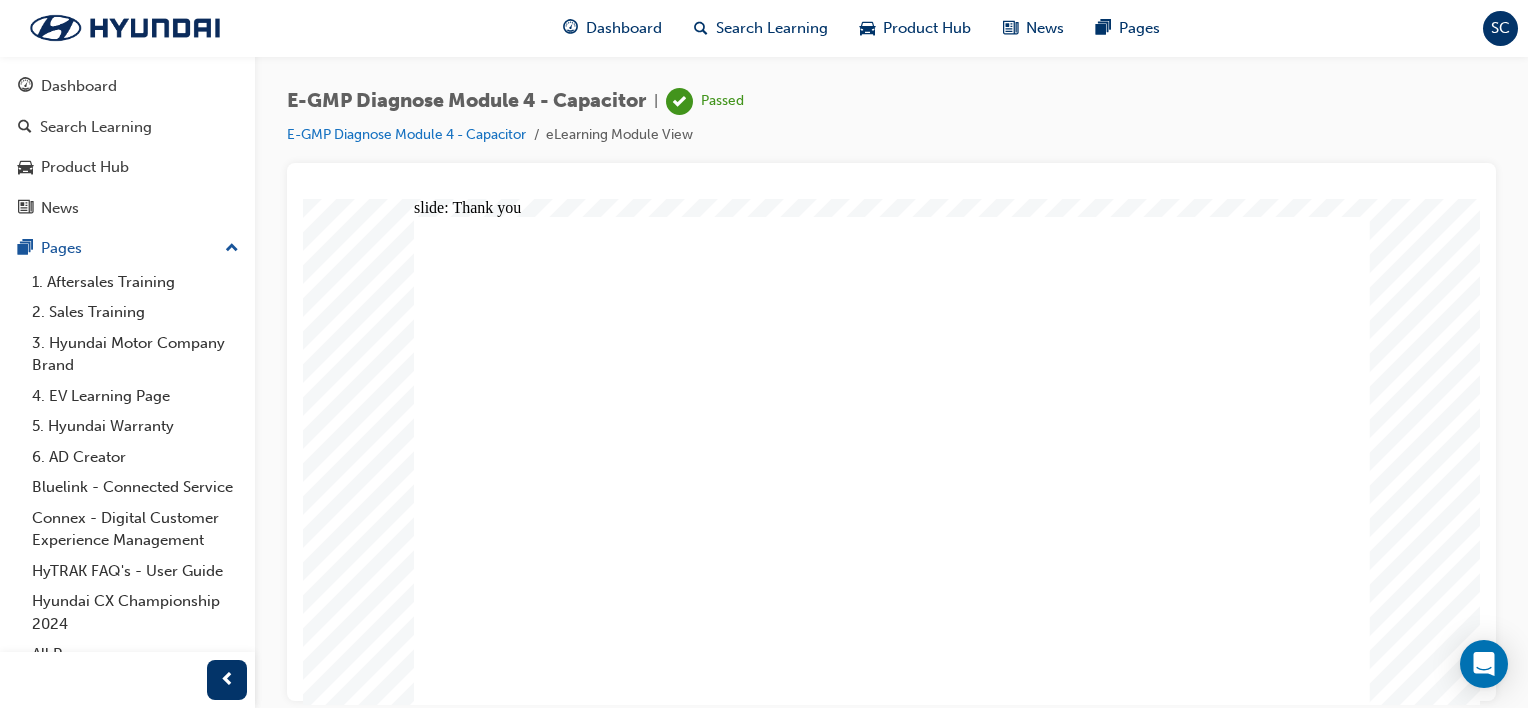 click 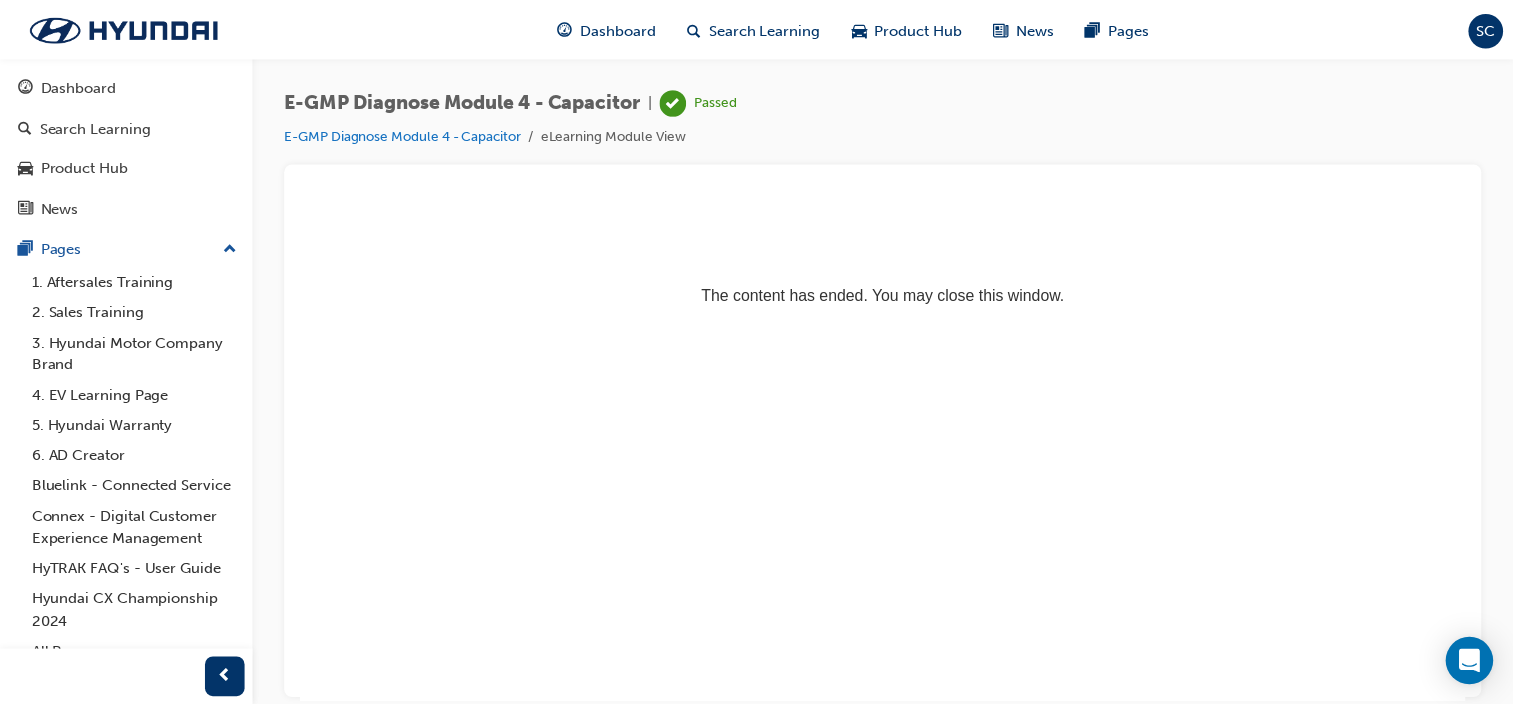 scroll, scrollTop: 0, scrollLeft: 0, axis: both 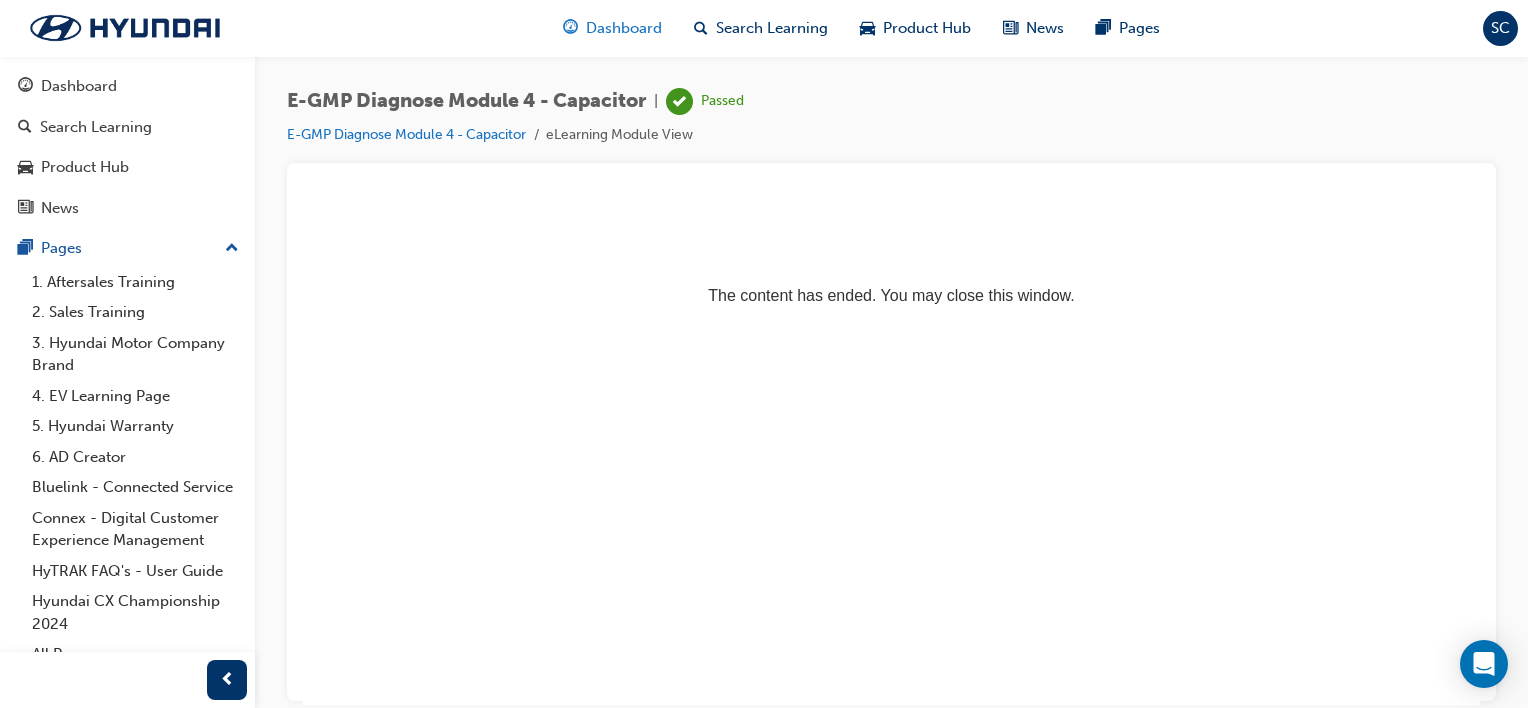 click on "Dashboard" at bounding box center [624, 28] 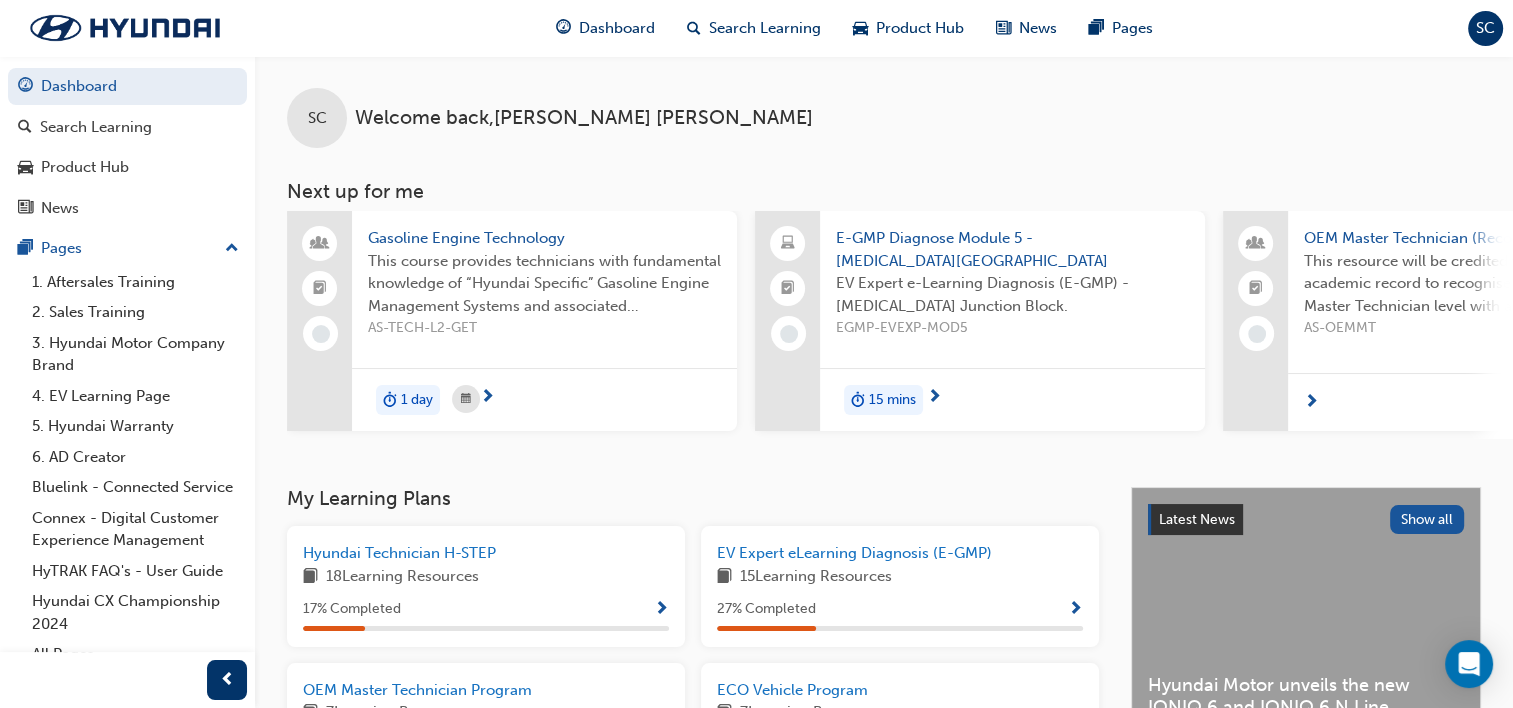 click at bounding box center (1075, 610) 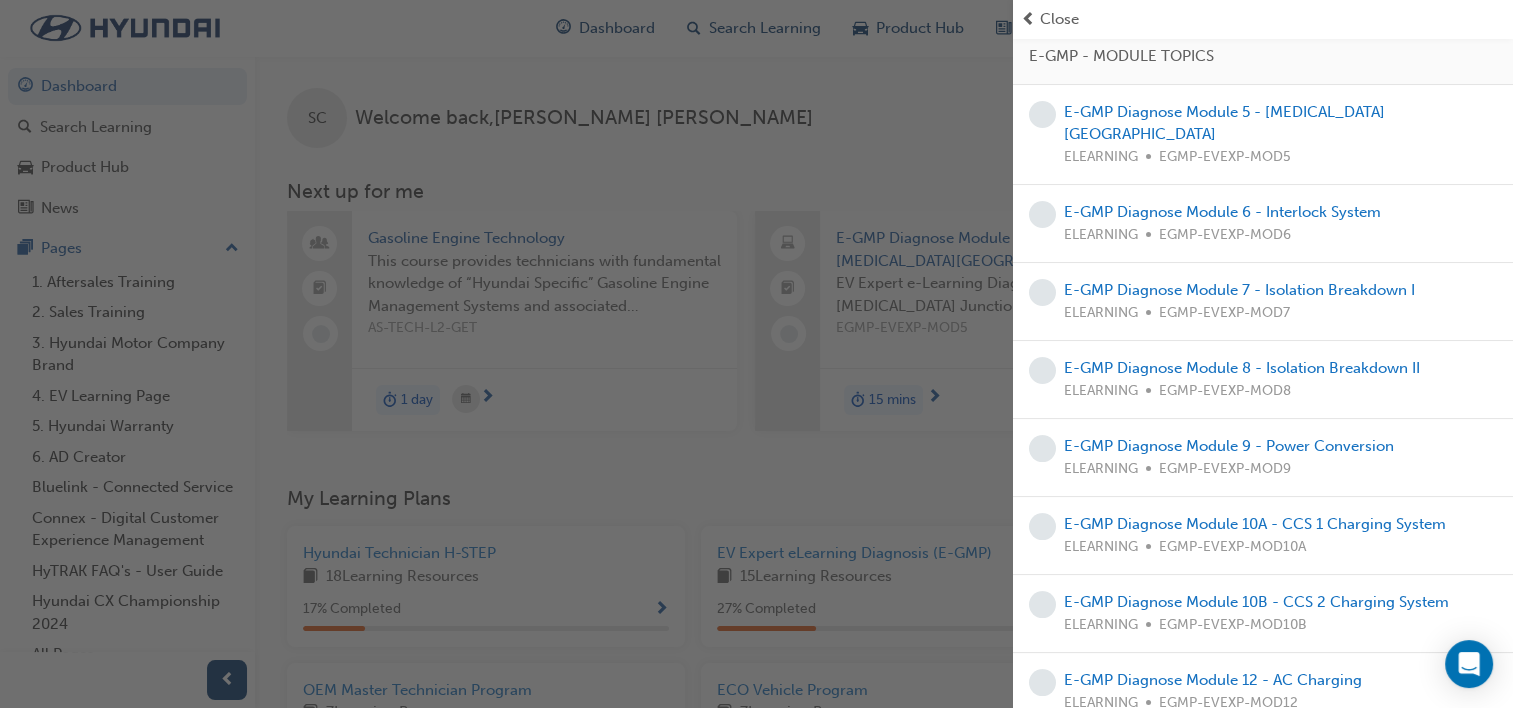 scroll, scrollTop: 0, scrollLeft: 0, axis: both 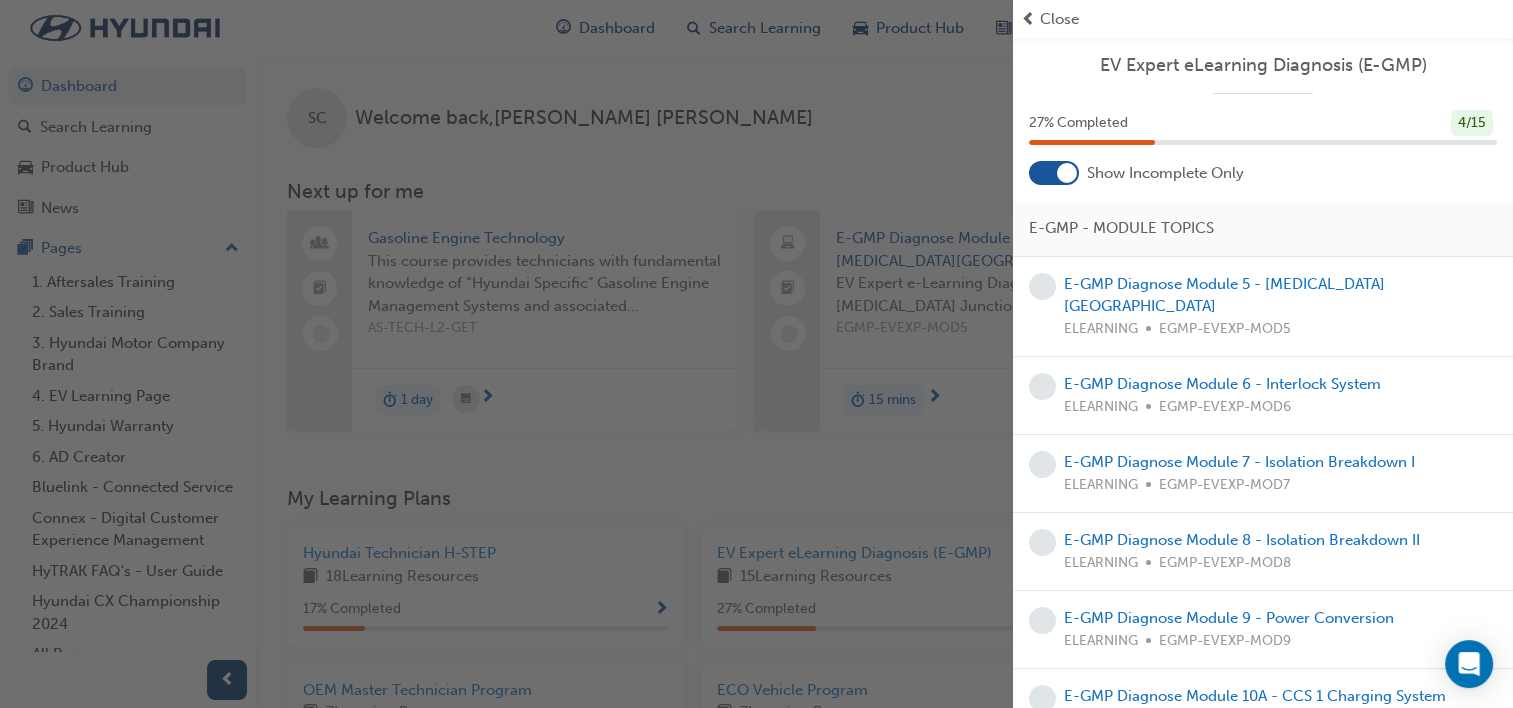click at bounding box center [506, 354] 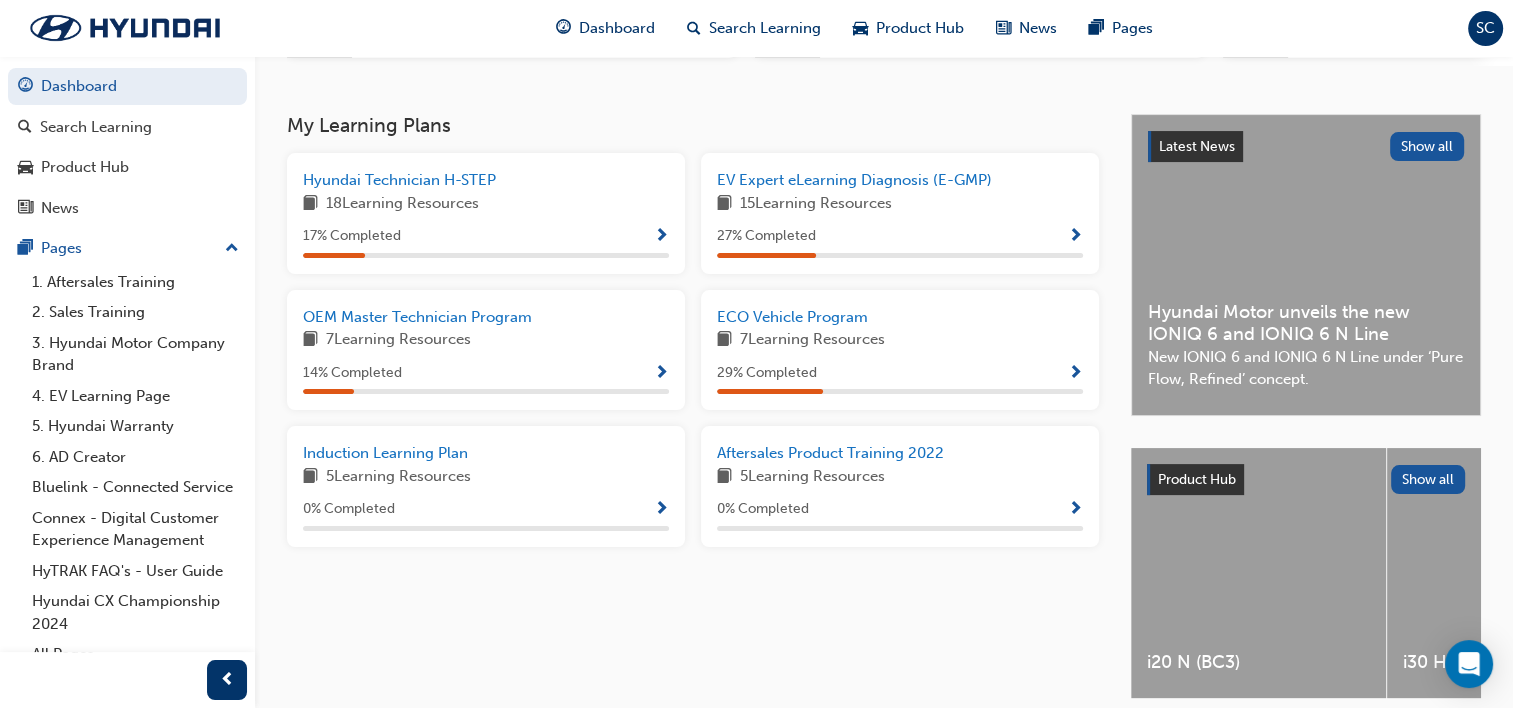 scroll, scrollTop: 378, scrollLeft: 0, axis: vertical 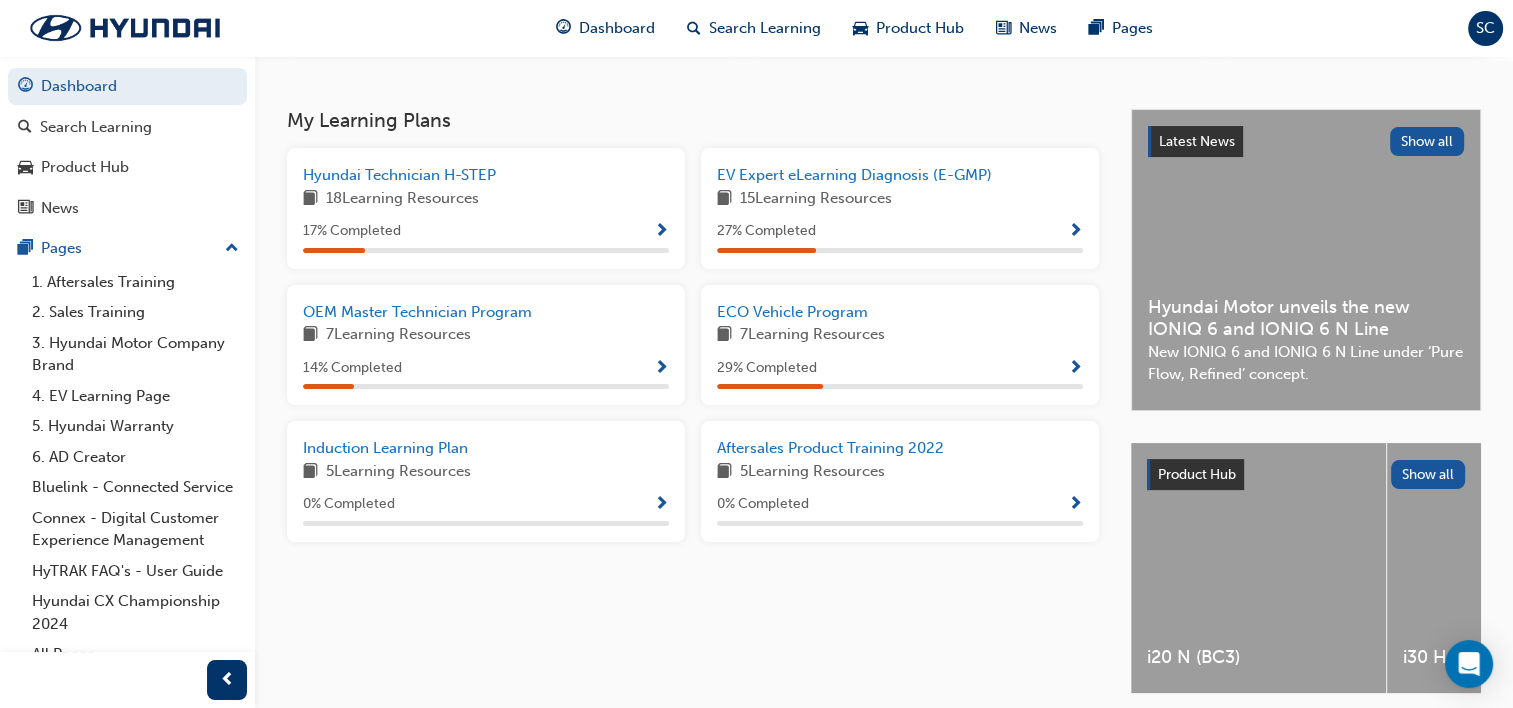 click at bounding box center (661, 369) 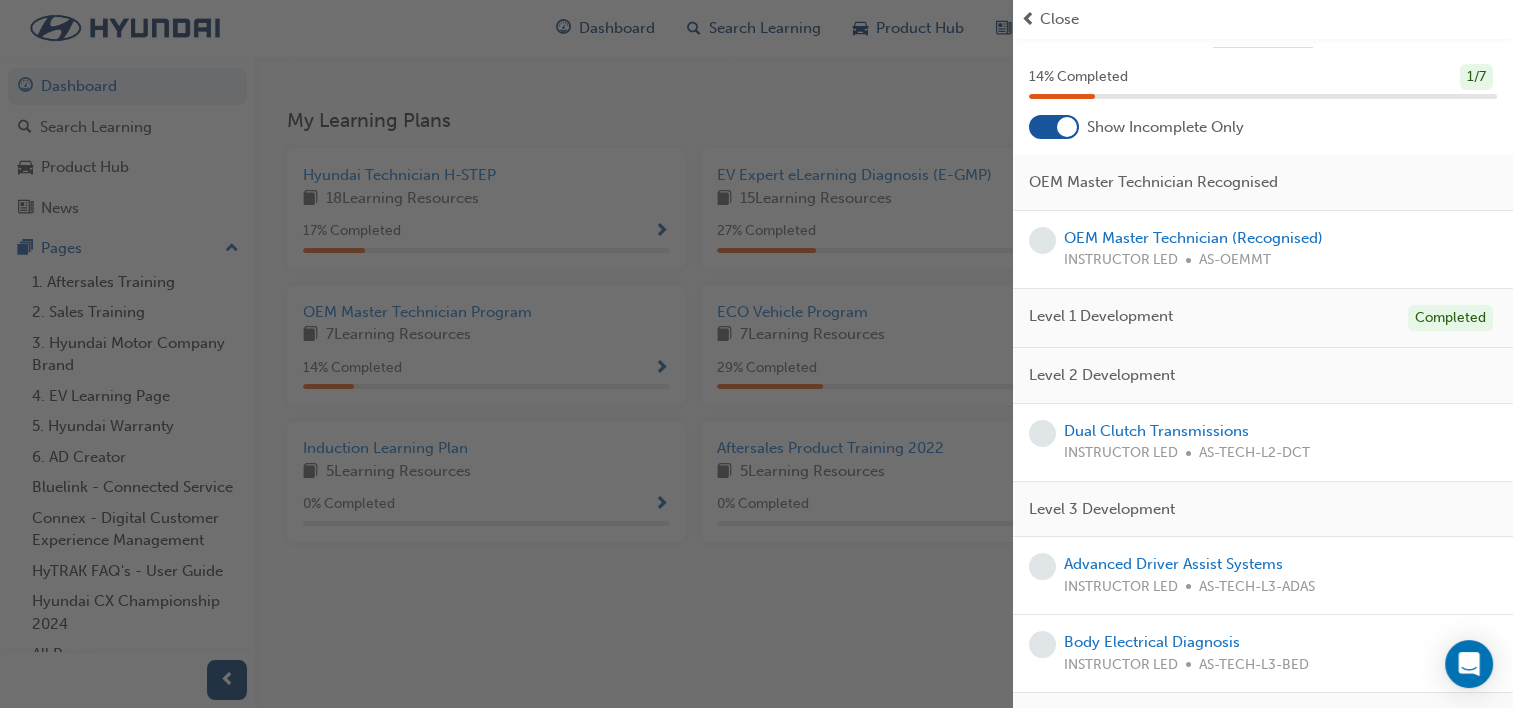 scroll, scrollTop: 0, scrollLeft: 0, axis: both 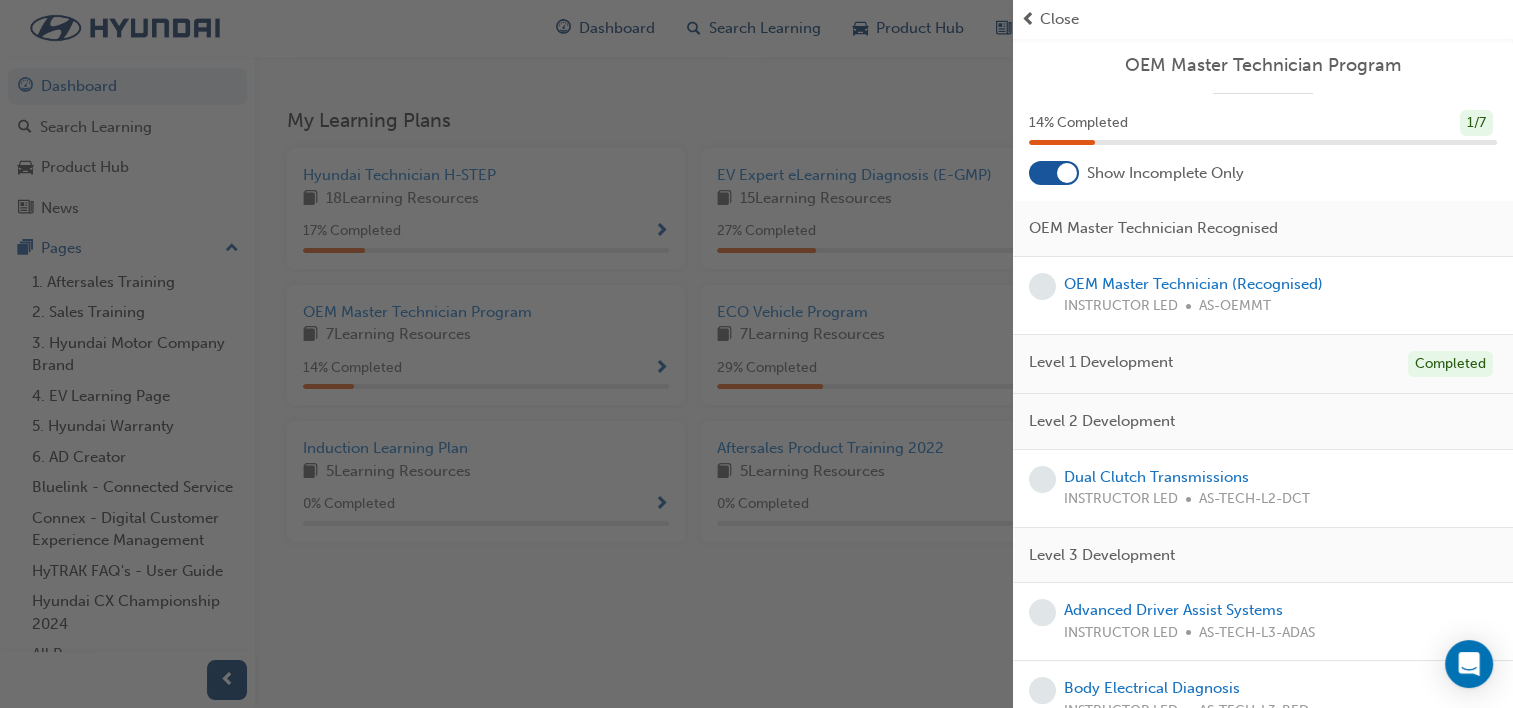 click at bounding box center [506, 354] 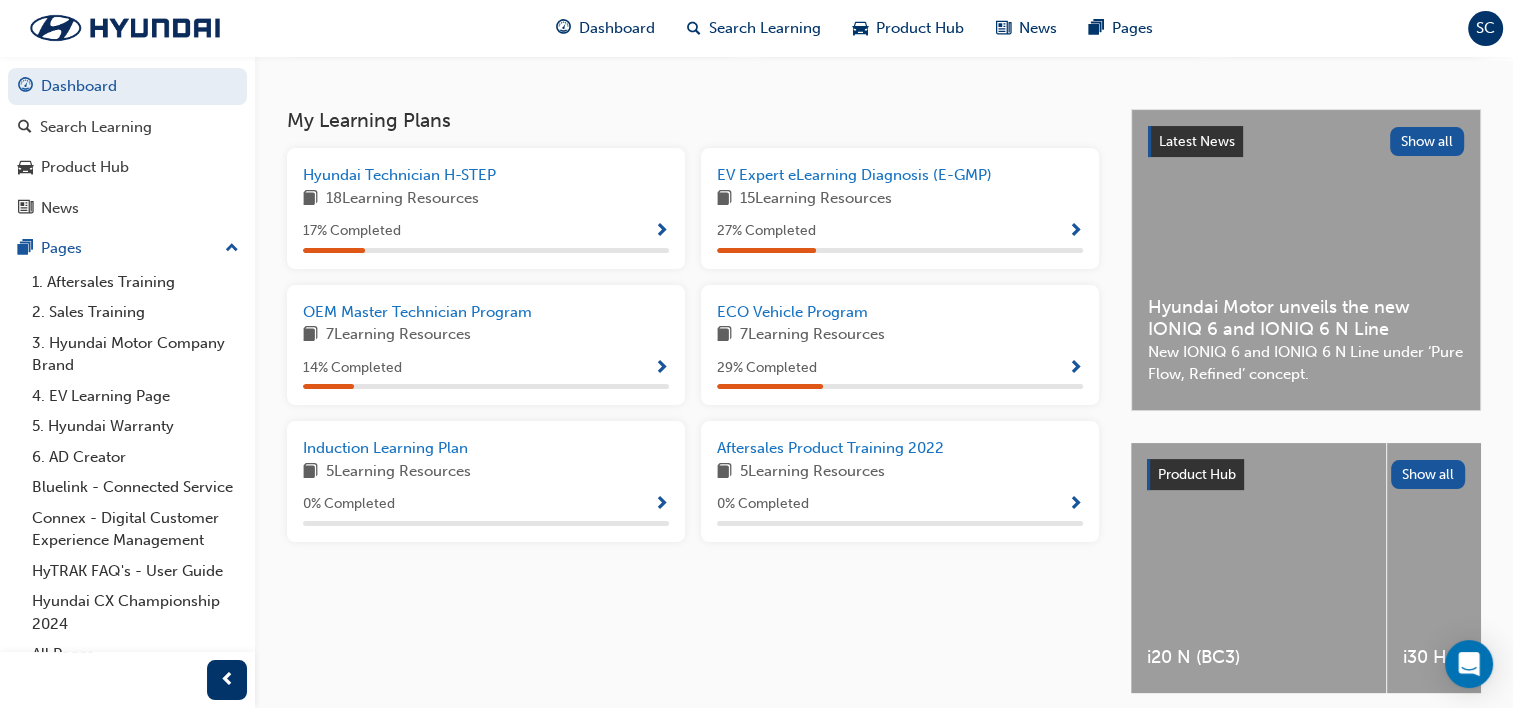 click at bounding box center [1075, 232] 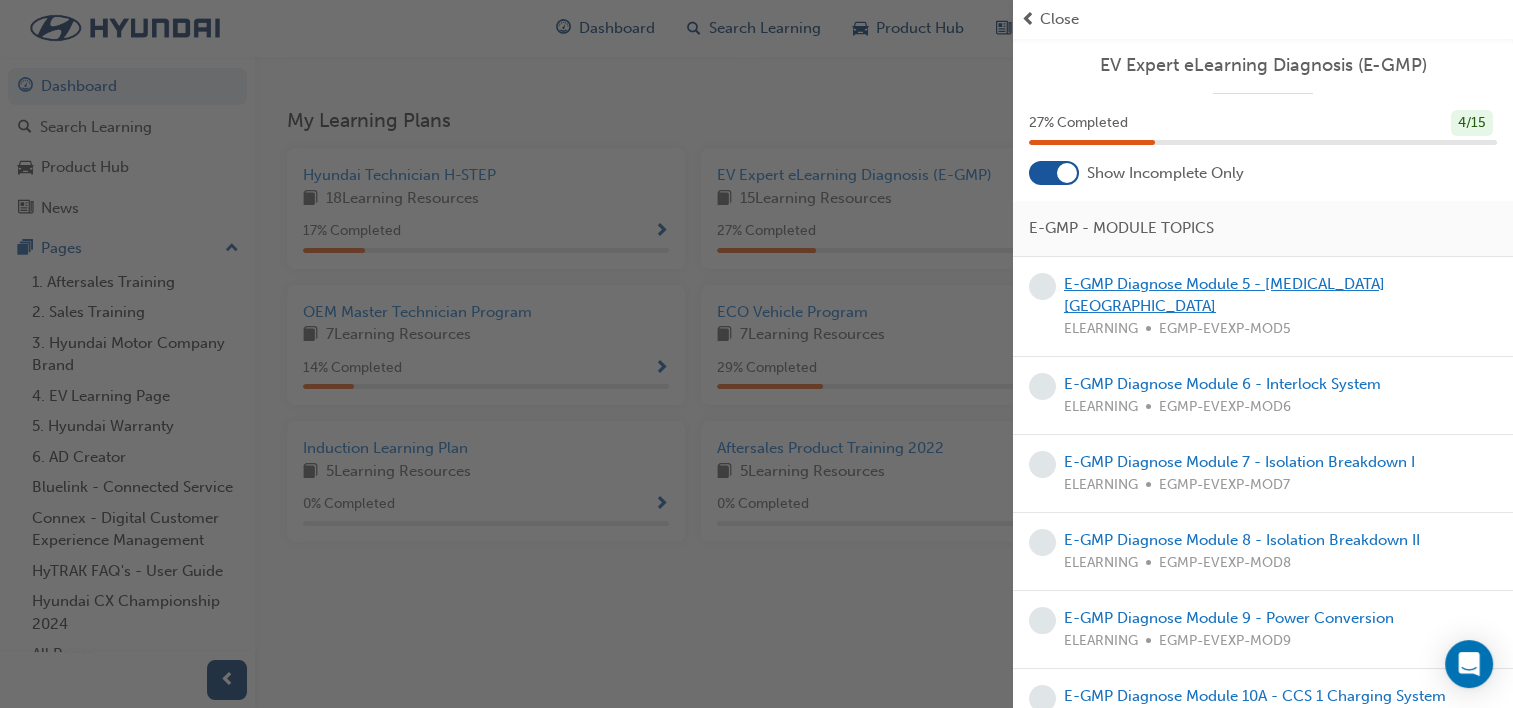 click on "E-GMP Diagnose Module 5 - [MEDICAL_DATA][GEOGRAPHIC_DATA]" at bounding box center (1224, 295) 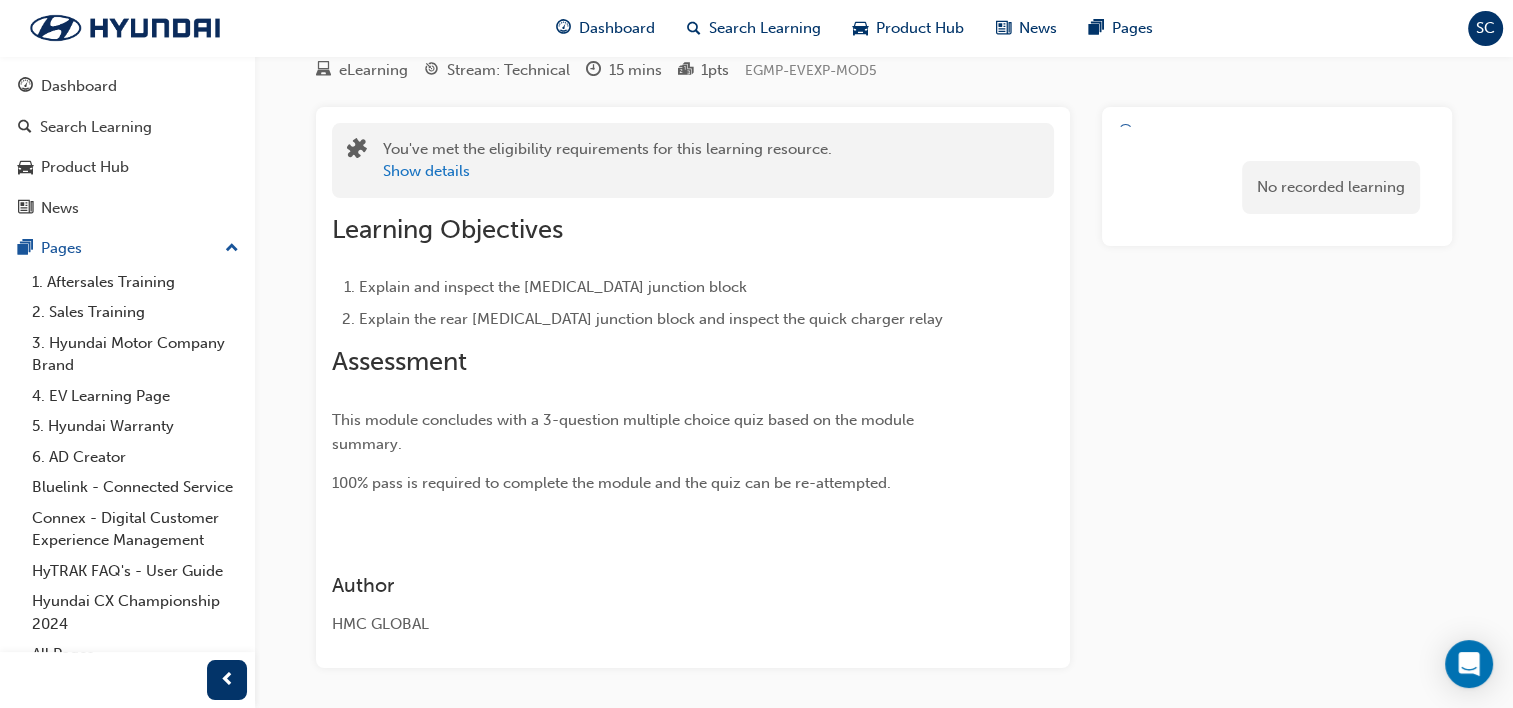 scroll, scrollTop: 147, scrollLeft: 0, axis: vertical 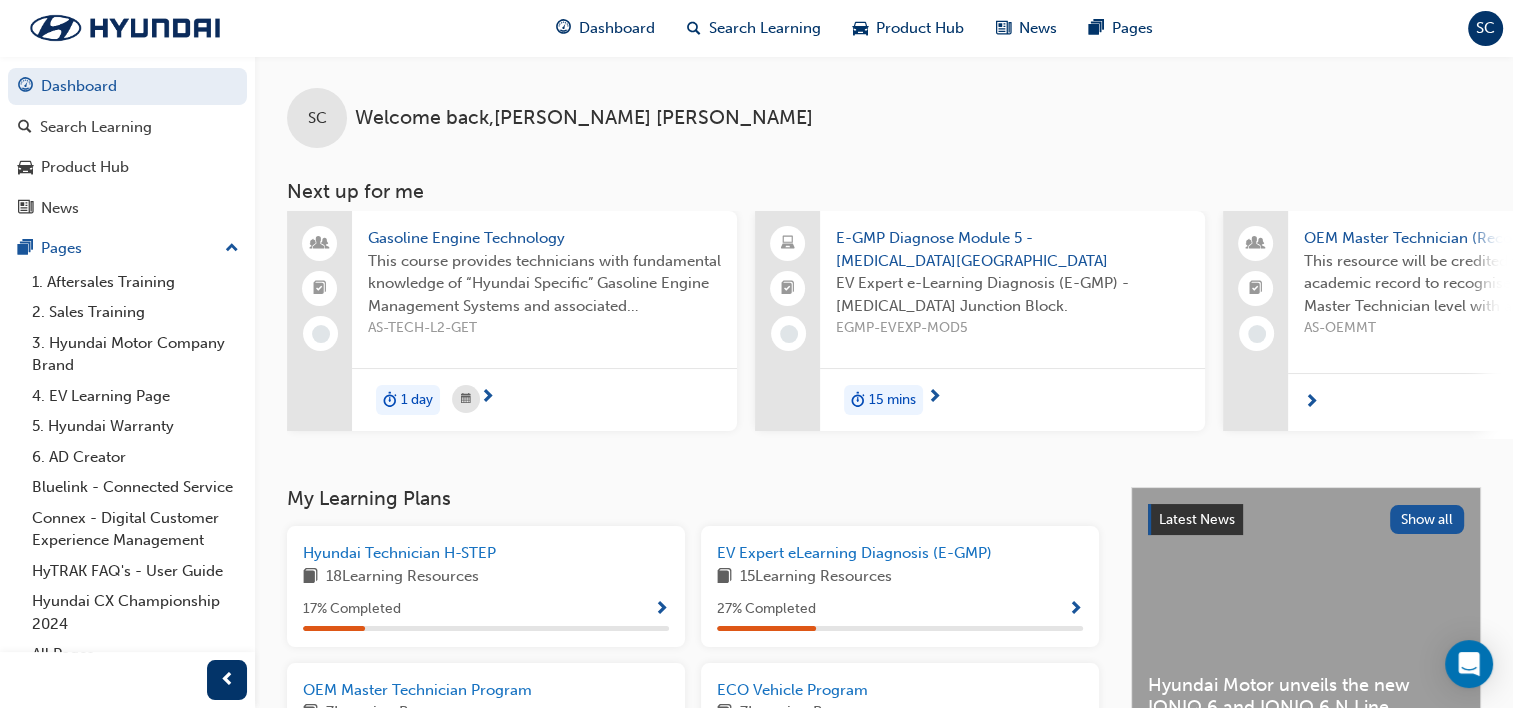 click on "15 mins" at bounding box center (892, 400) 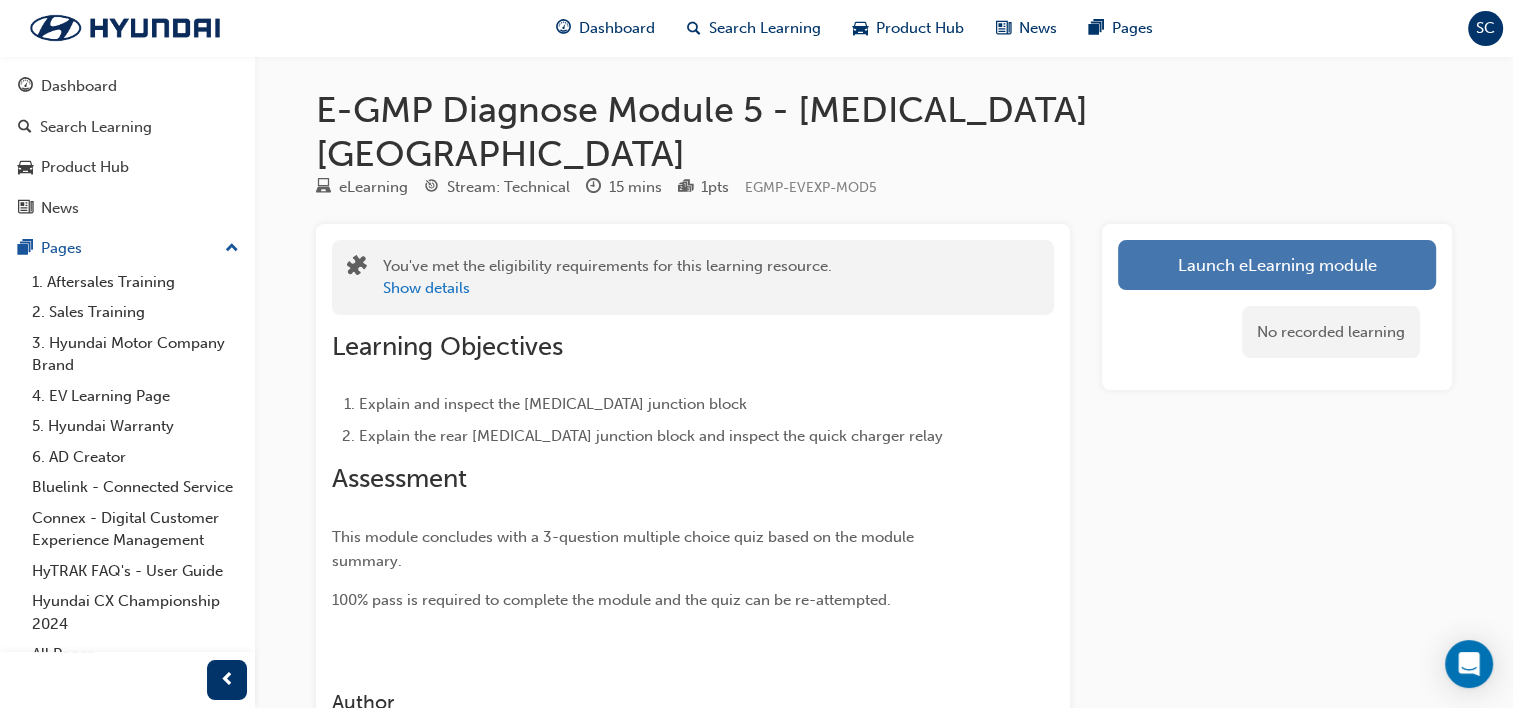 click on "Launch eLearning module" at bounding box center (1277, 265) 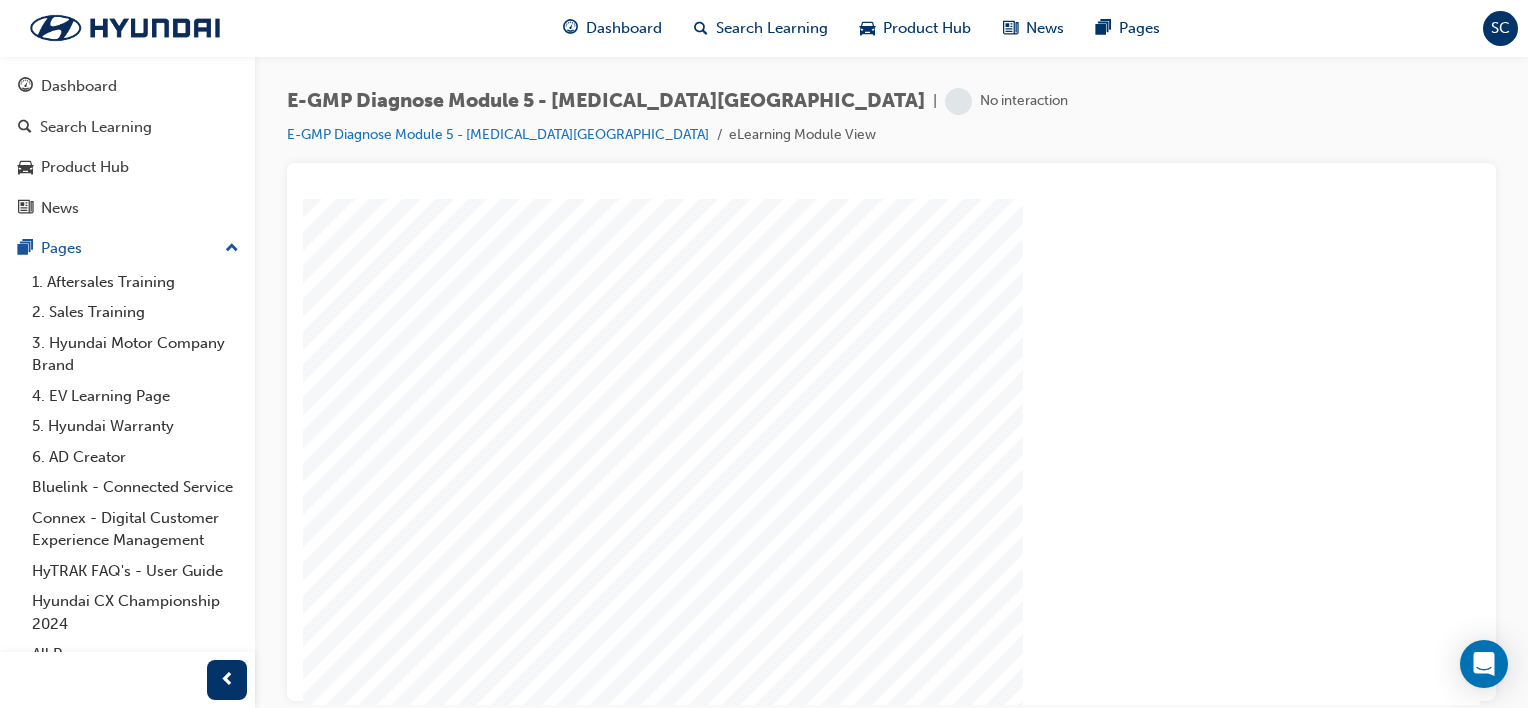 scroll, scrollTop: 0, scrollLeft: 0, axis: both 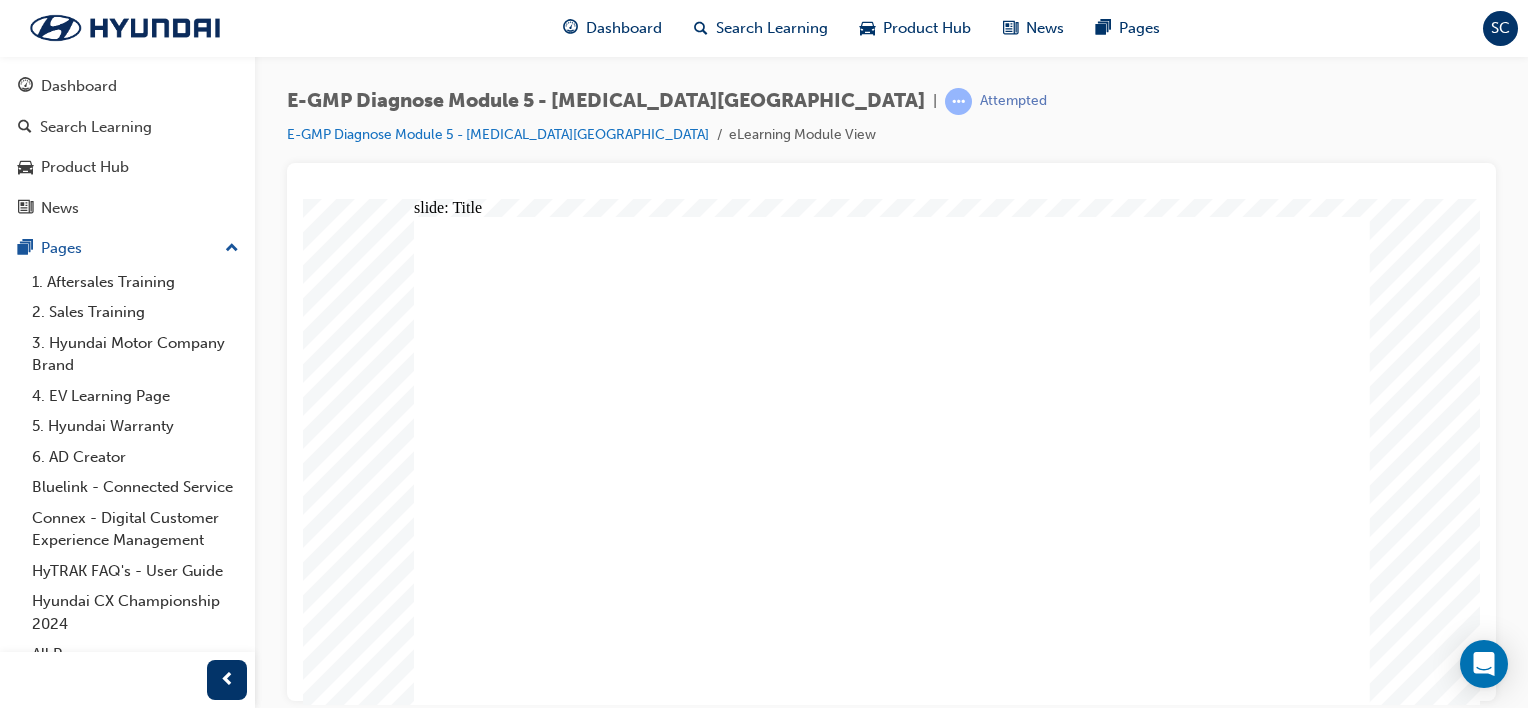 click 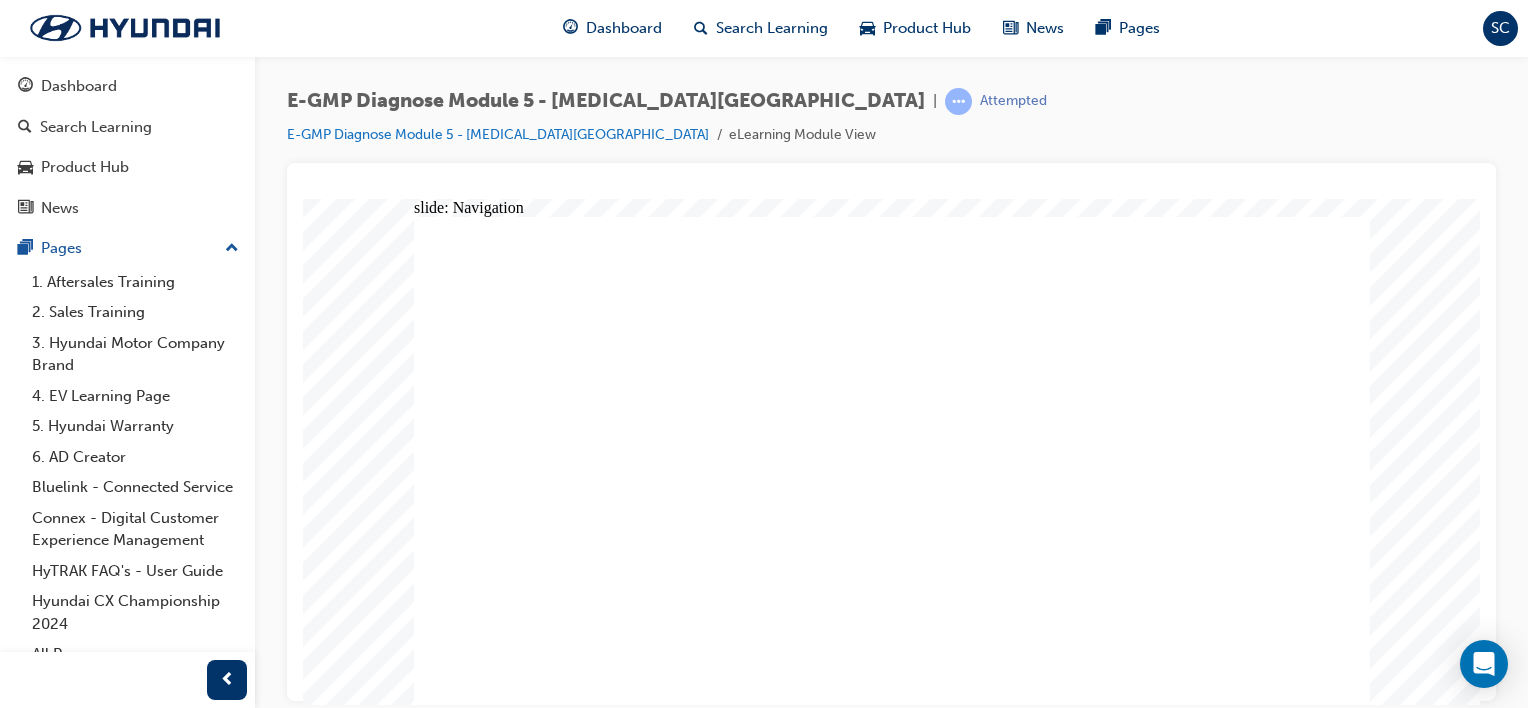 click 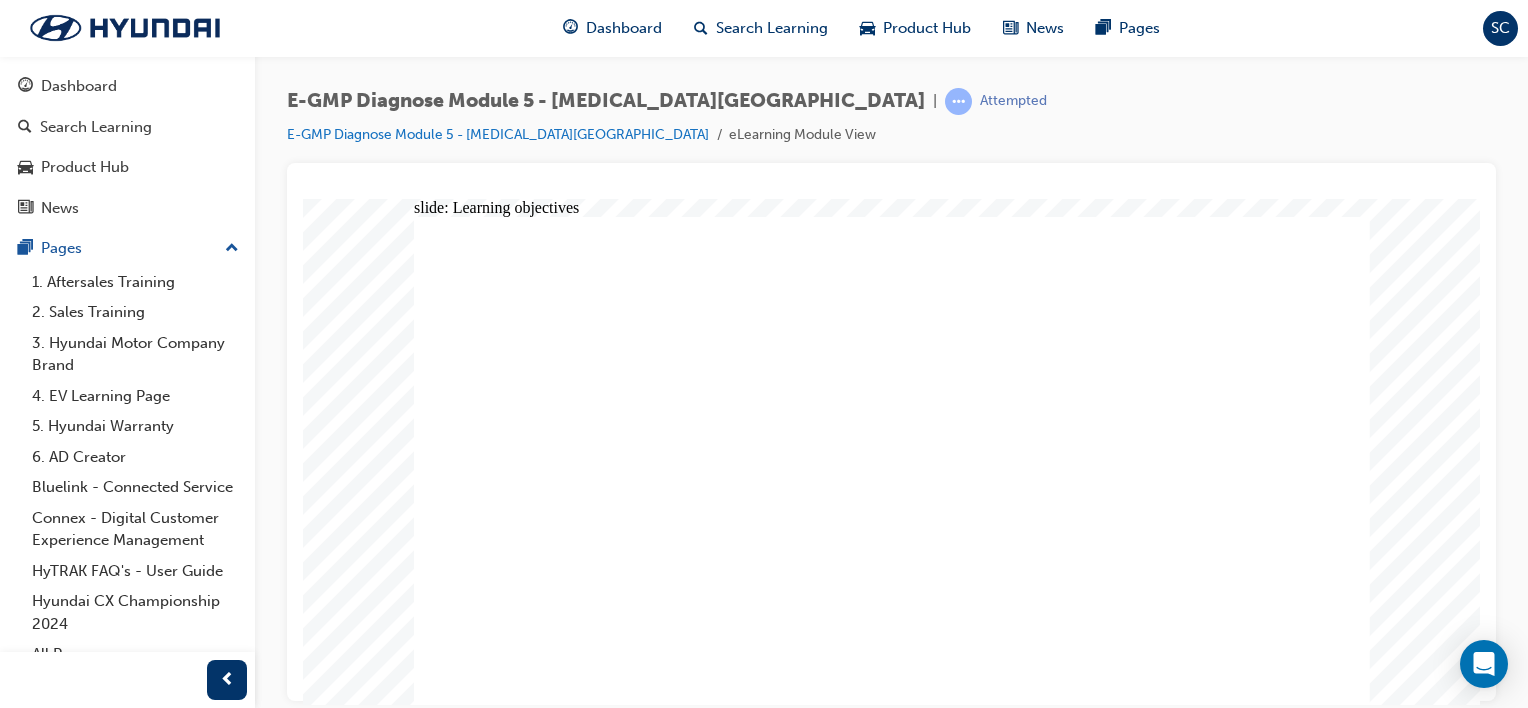 click 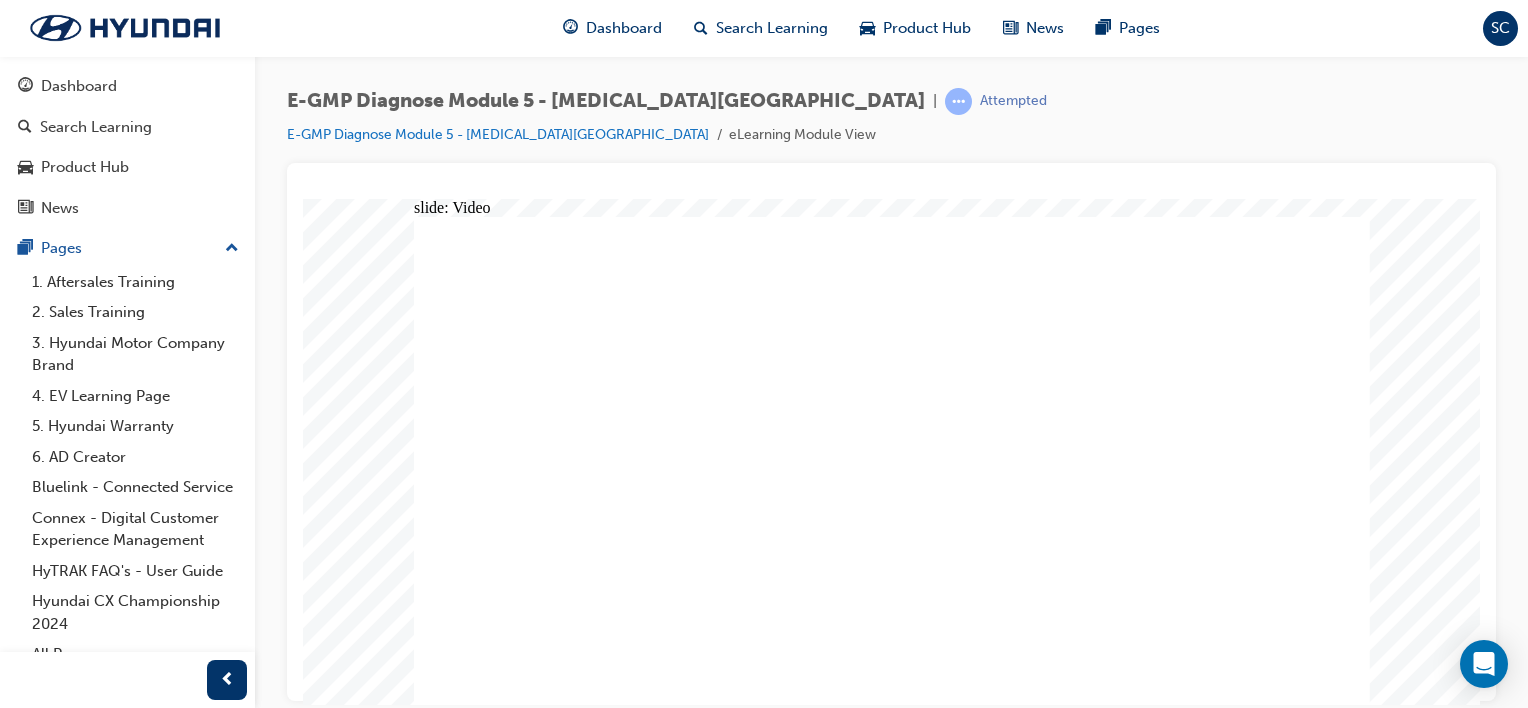 scroll, scrollTop: 0, scrollLeft: 0, axis: both 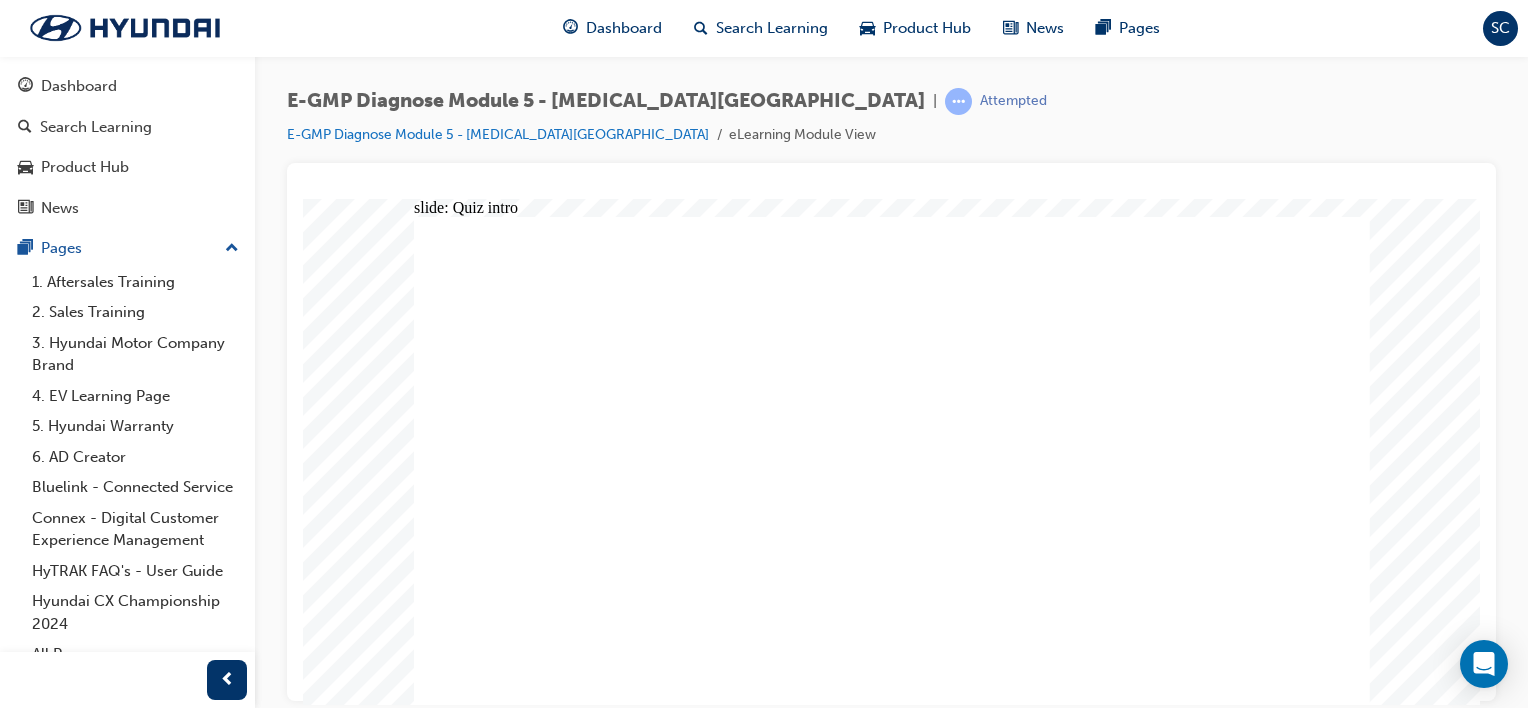 click 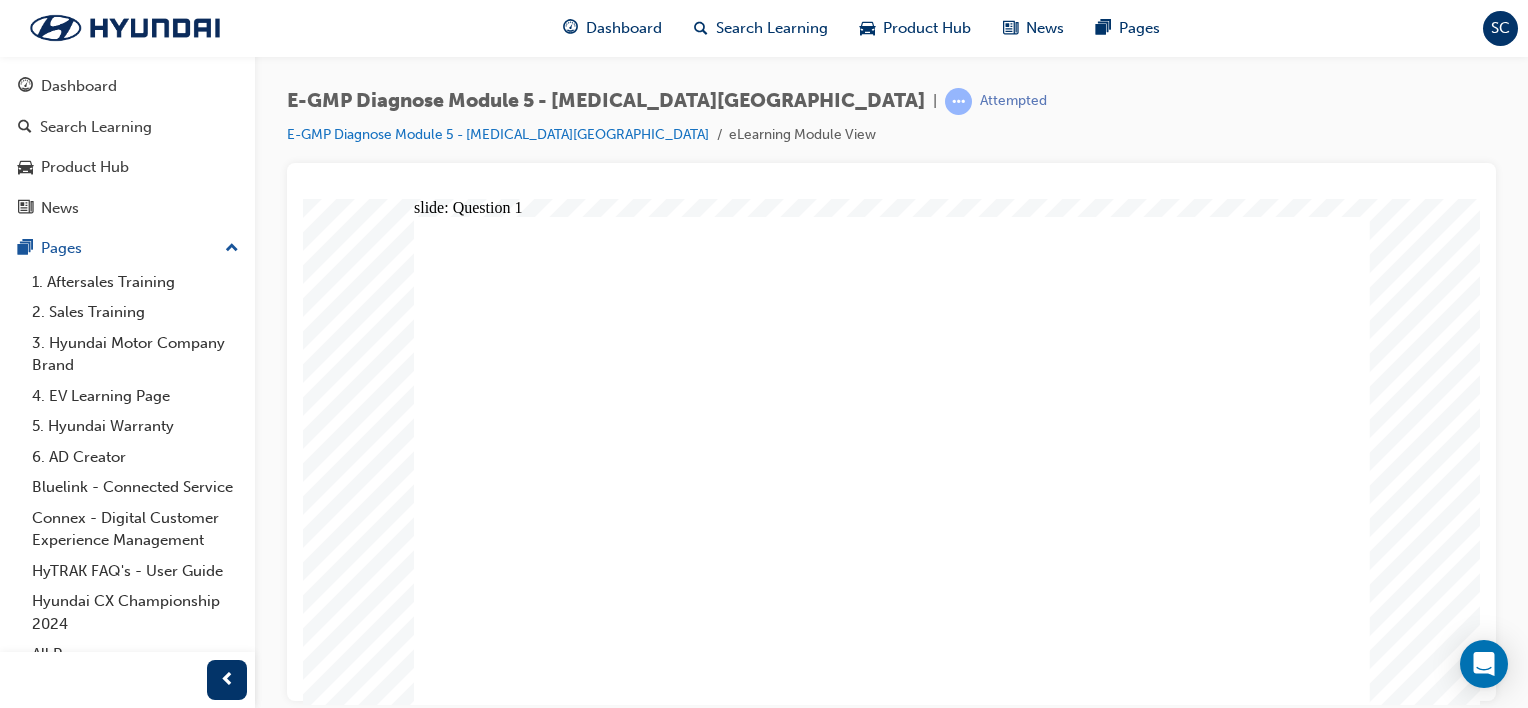 click 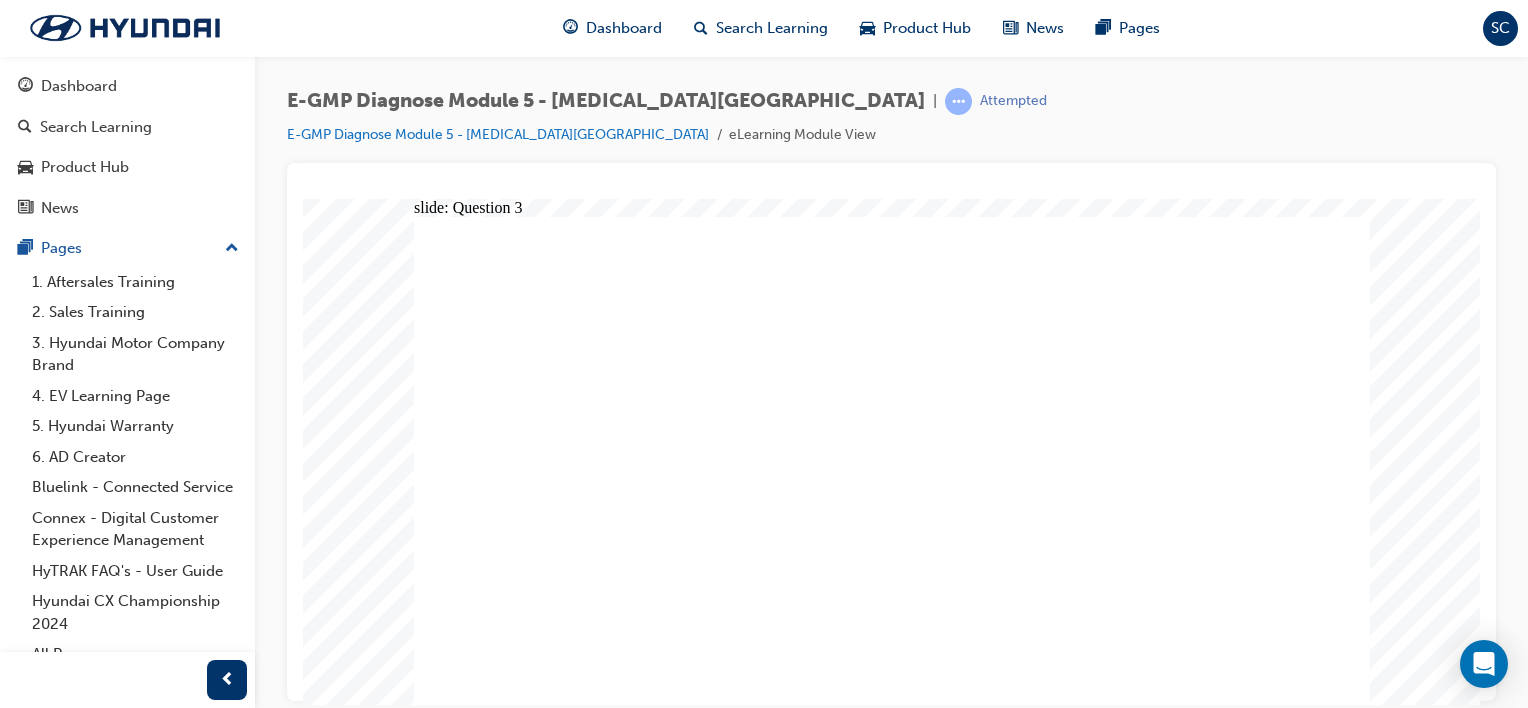 click 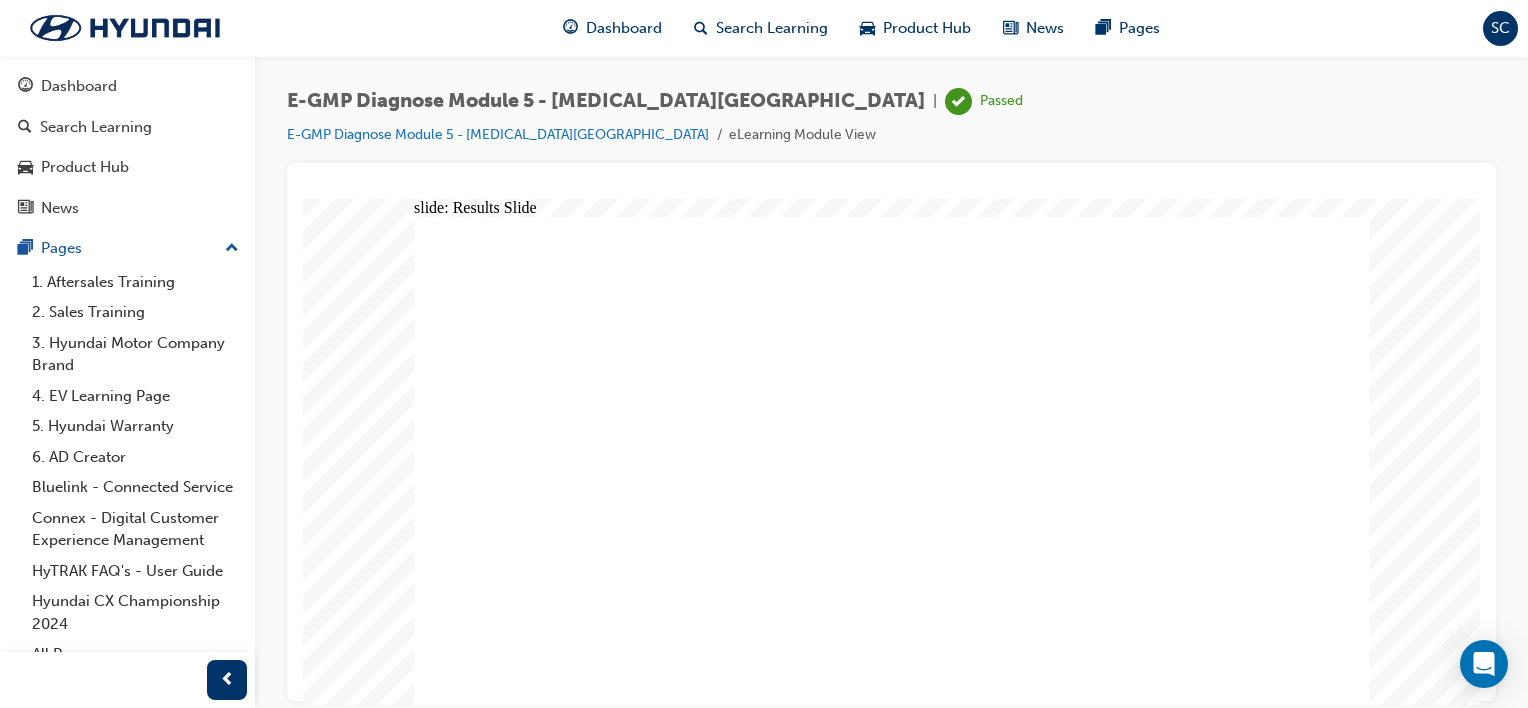 click 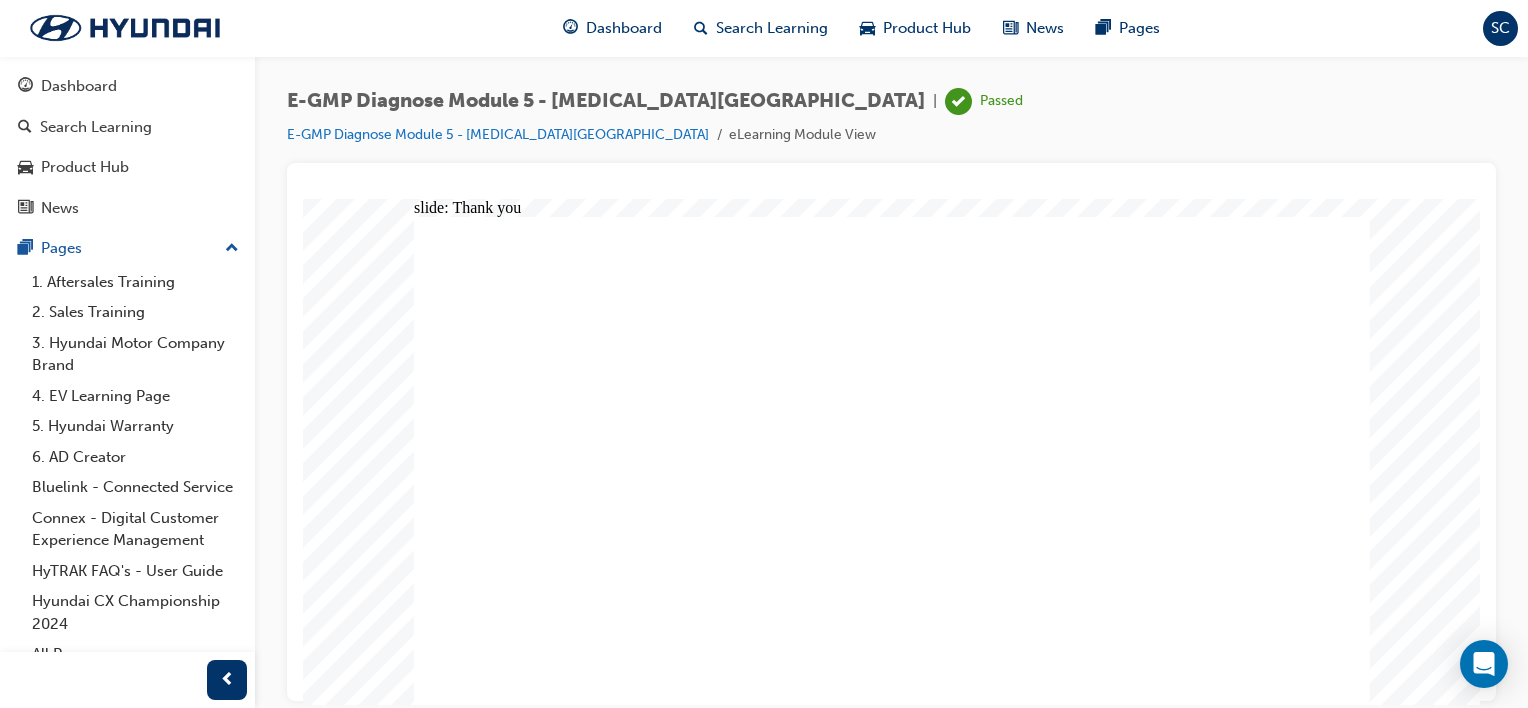 click 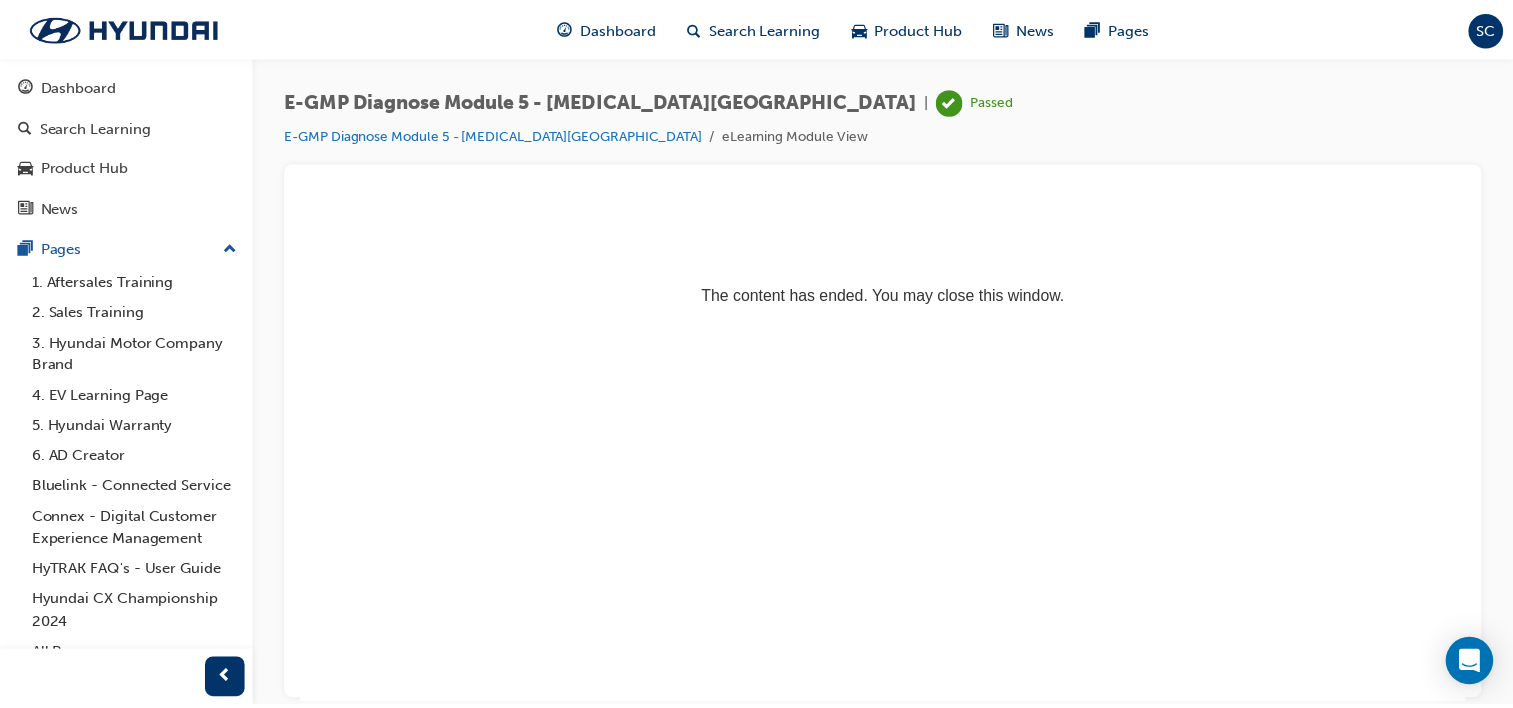 scroll, scrollTop: 0, scrollLeft: 0, axis: both 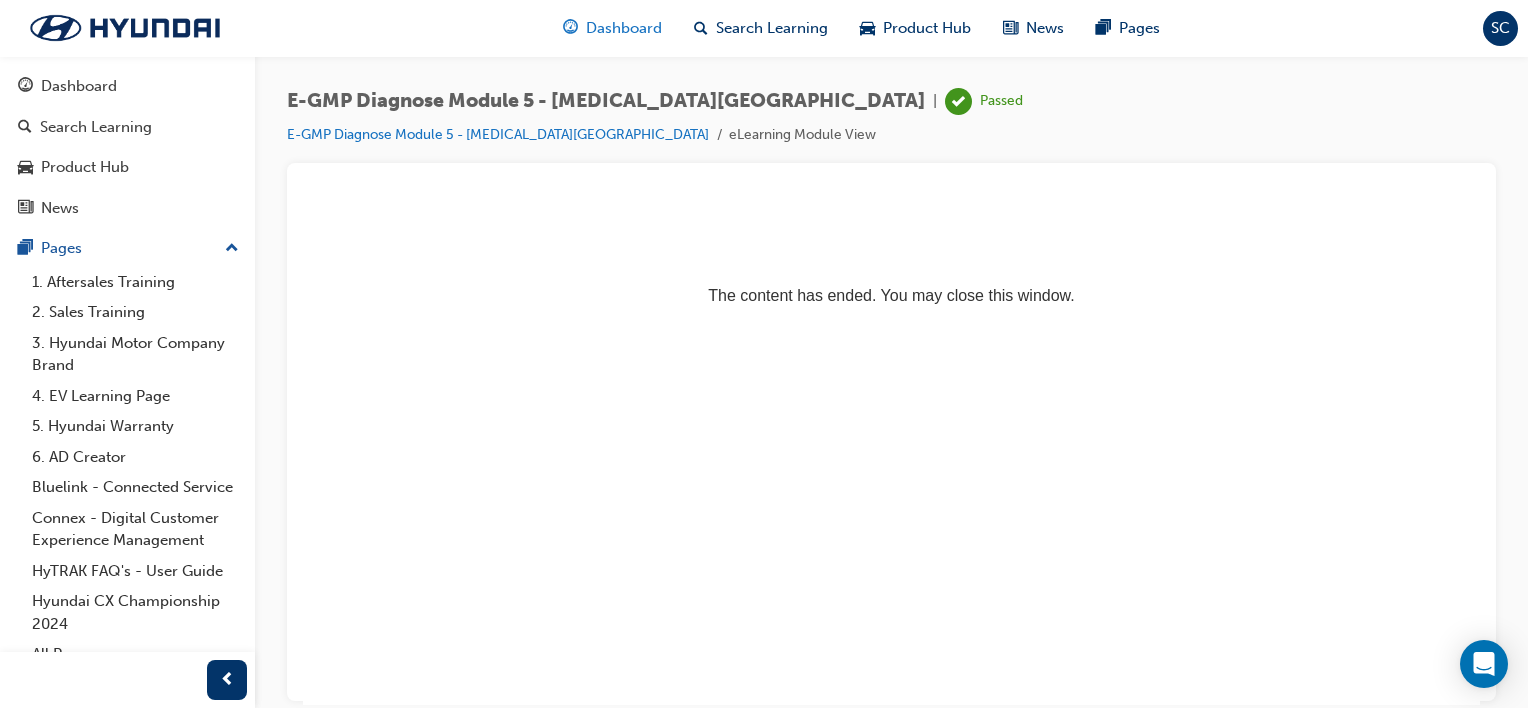 click on "Dashboard" at bounding box center [624, 28] 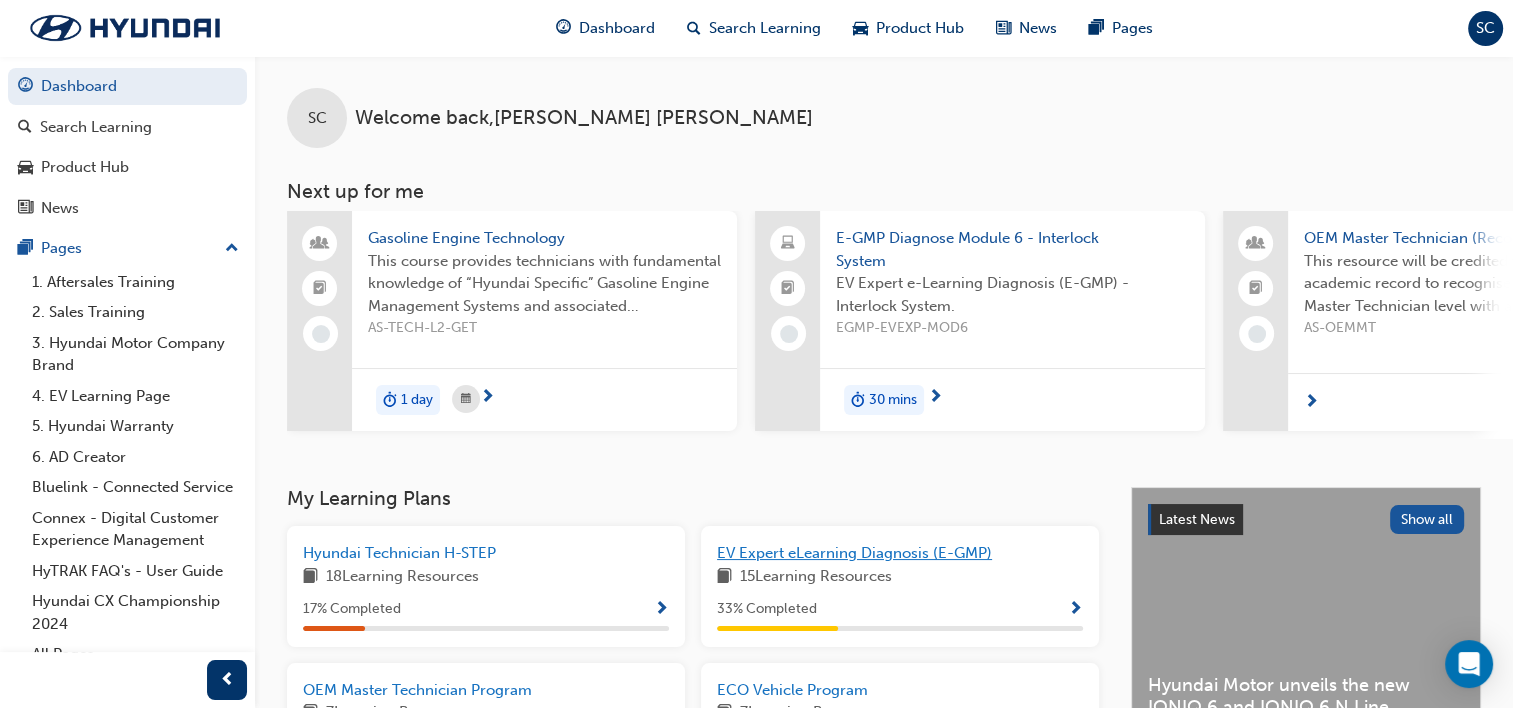 click on "EV Expert eLearning Diagnosis (E-GMP)" at bounding box center (854, 553) 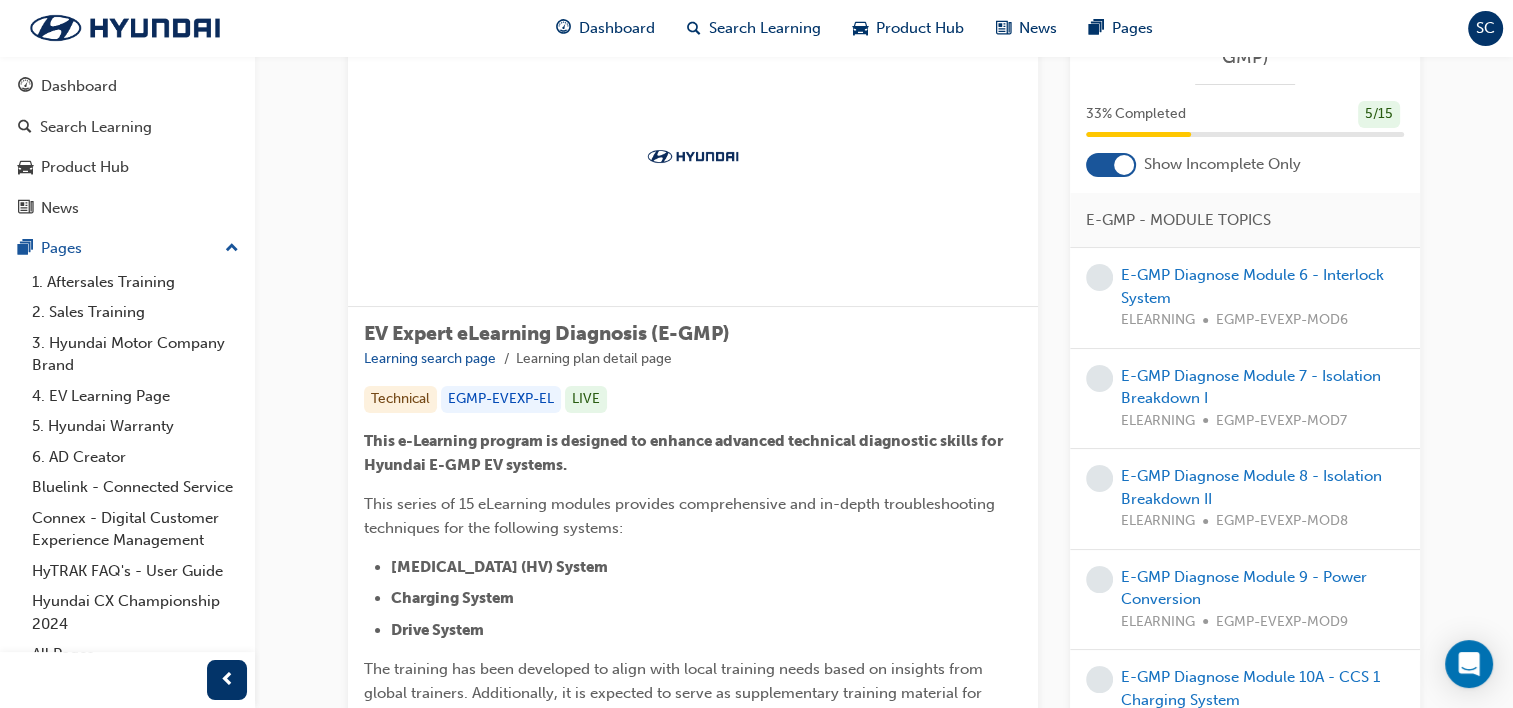 scroll, scrollTop: 80, scrollLeft: 0, axis: vertical 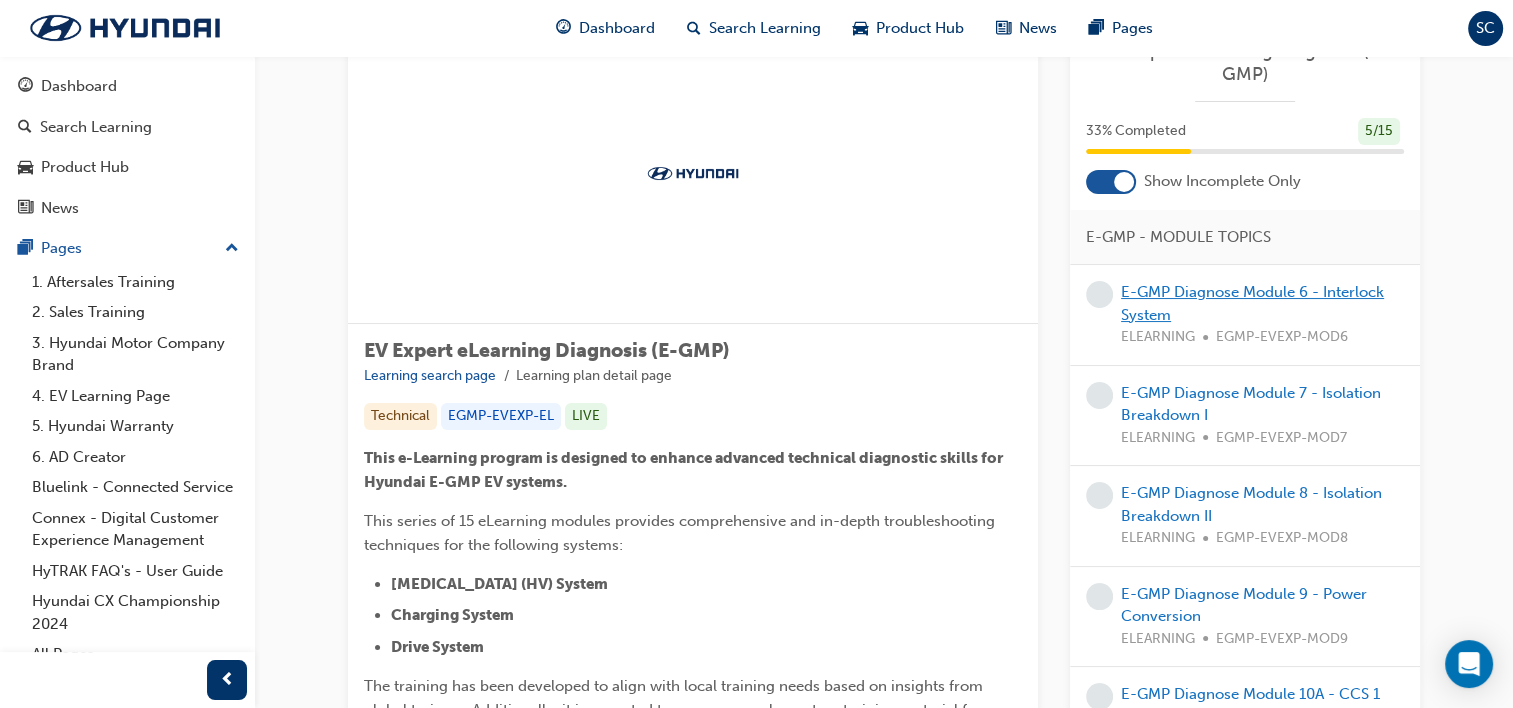 click on "E-GMP Diagnose Module 6 - Interlock System" at bounding box center (1252, 303) 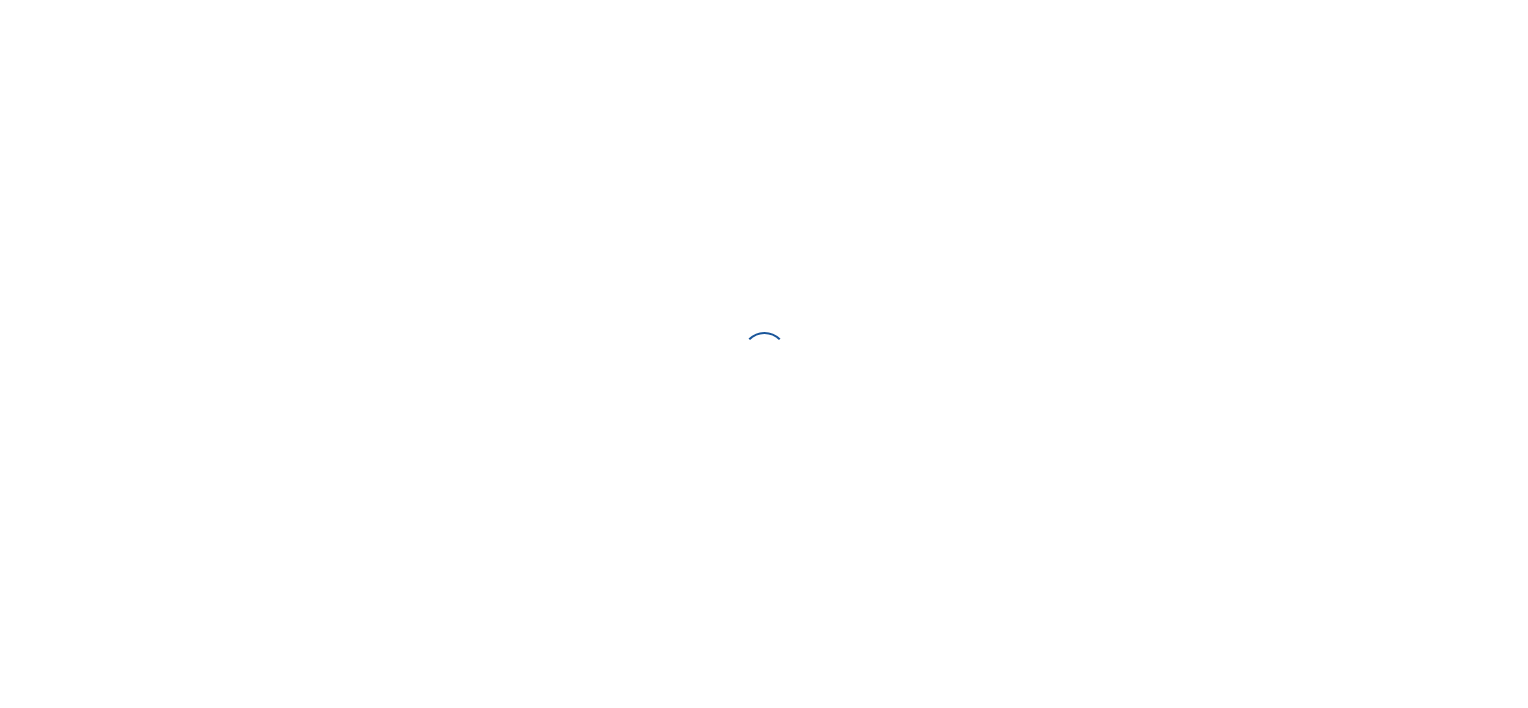 scroll, scrollTop: 0, scrollLeft: 0, axis: both 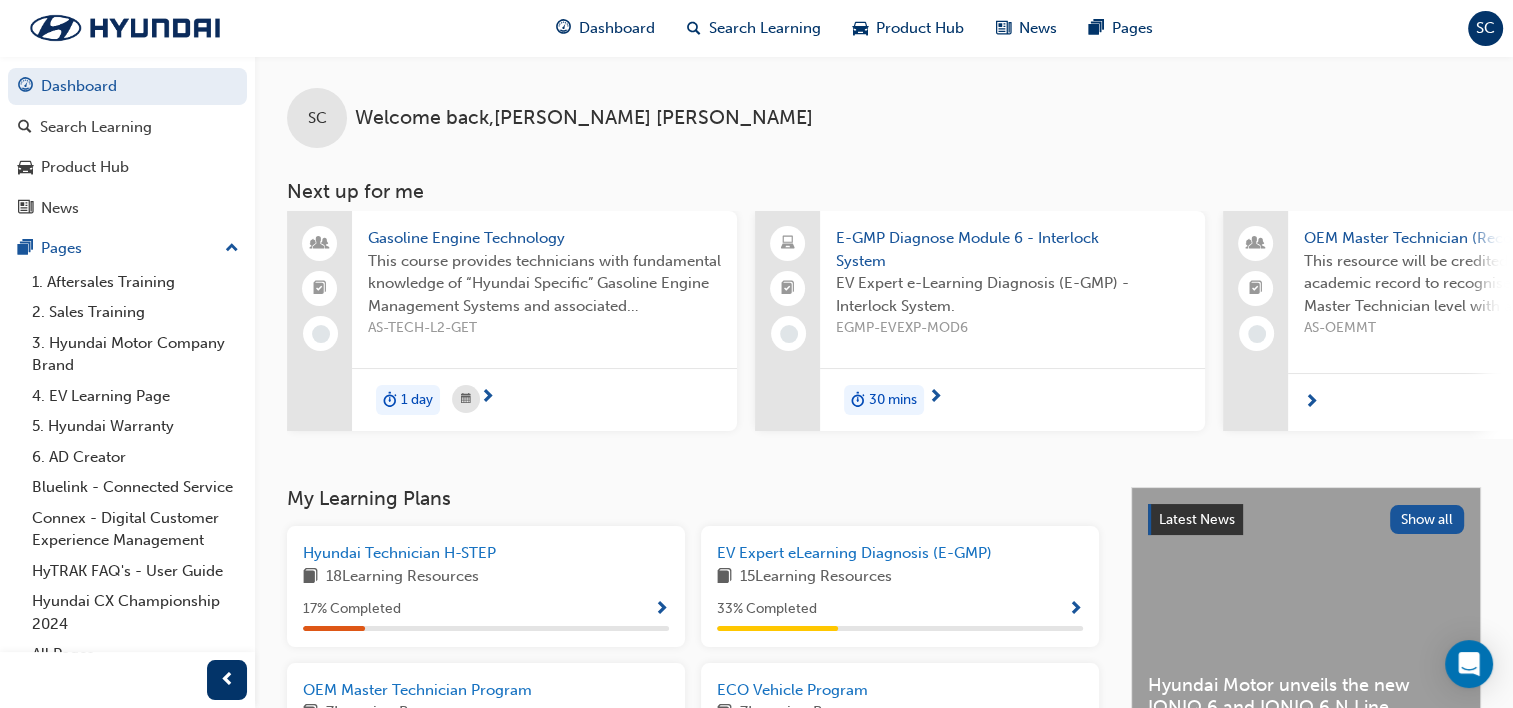 click on "30 mins" at bounding box center [1012, 399] 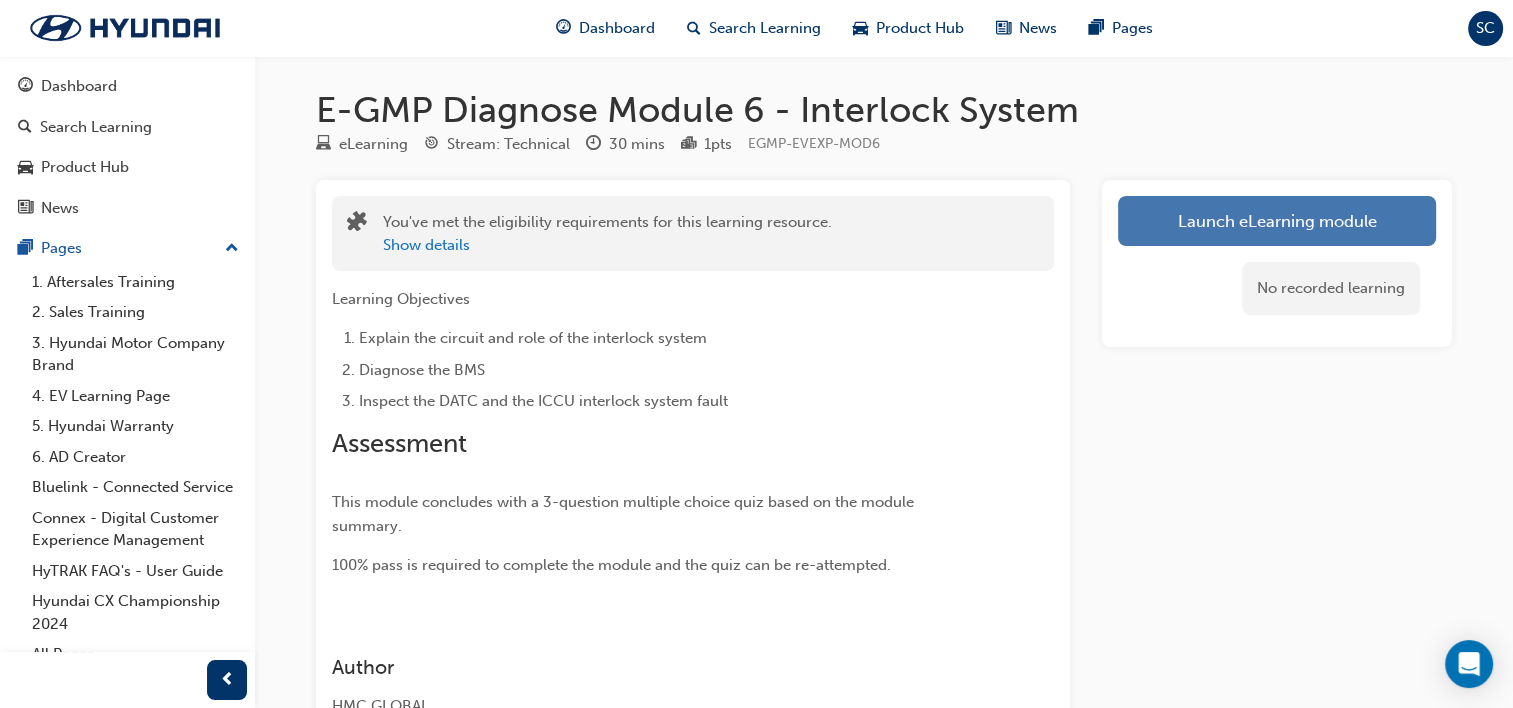 click on "Launch eLearning module" at bounding box center [1277, 221] 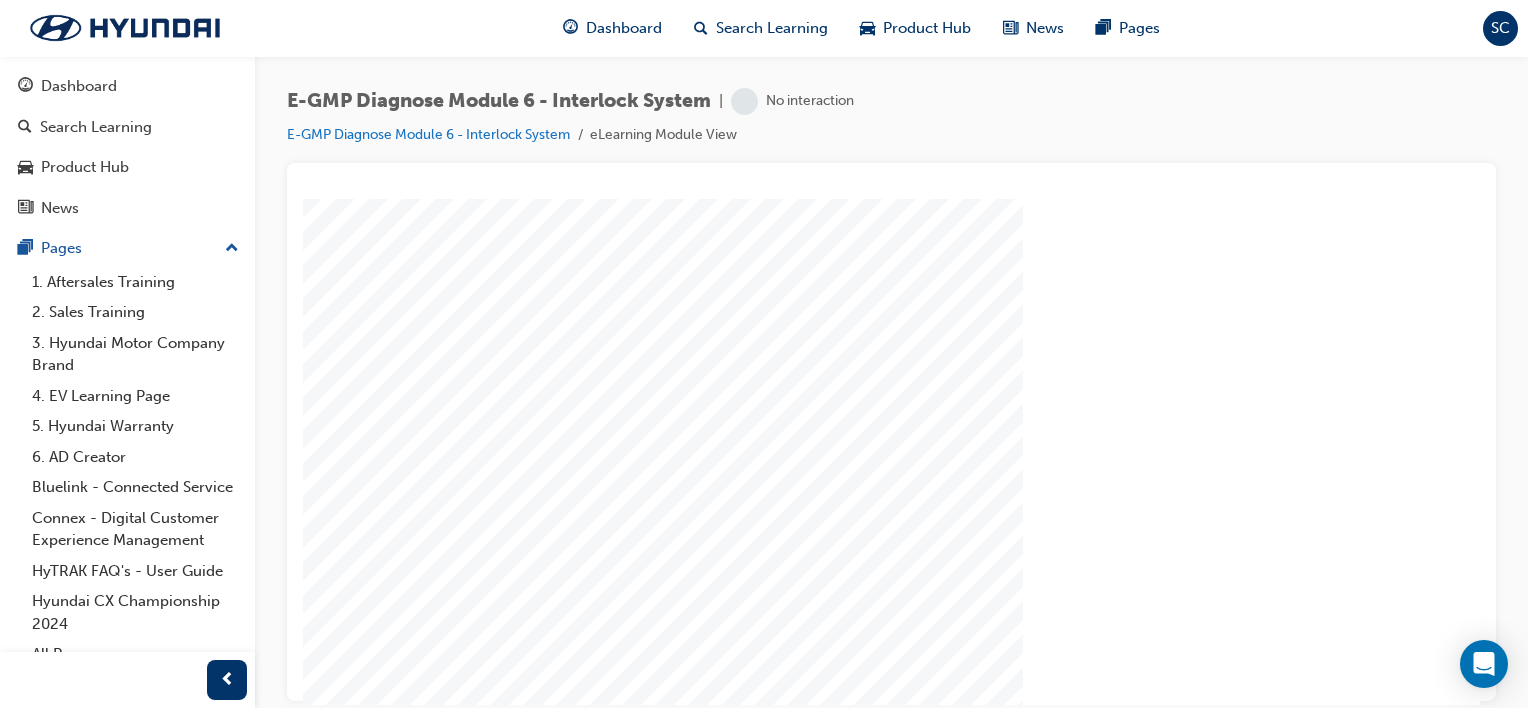 scroll, scrollTop: 0, scrollLeft: 0, axis: both 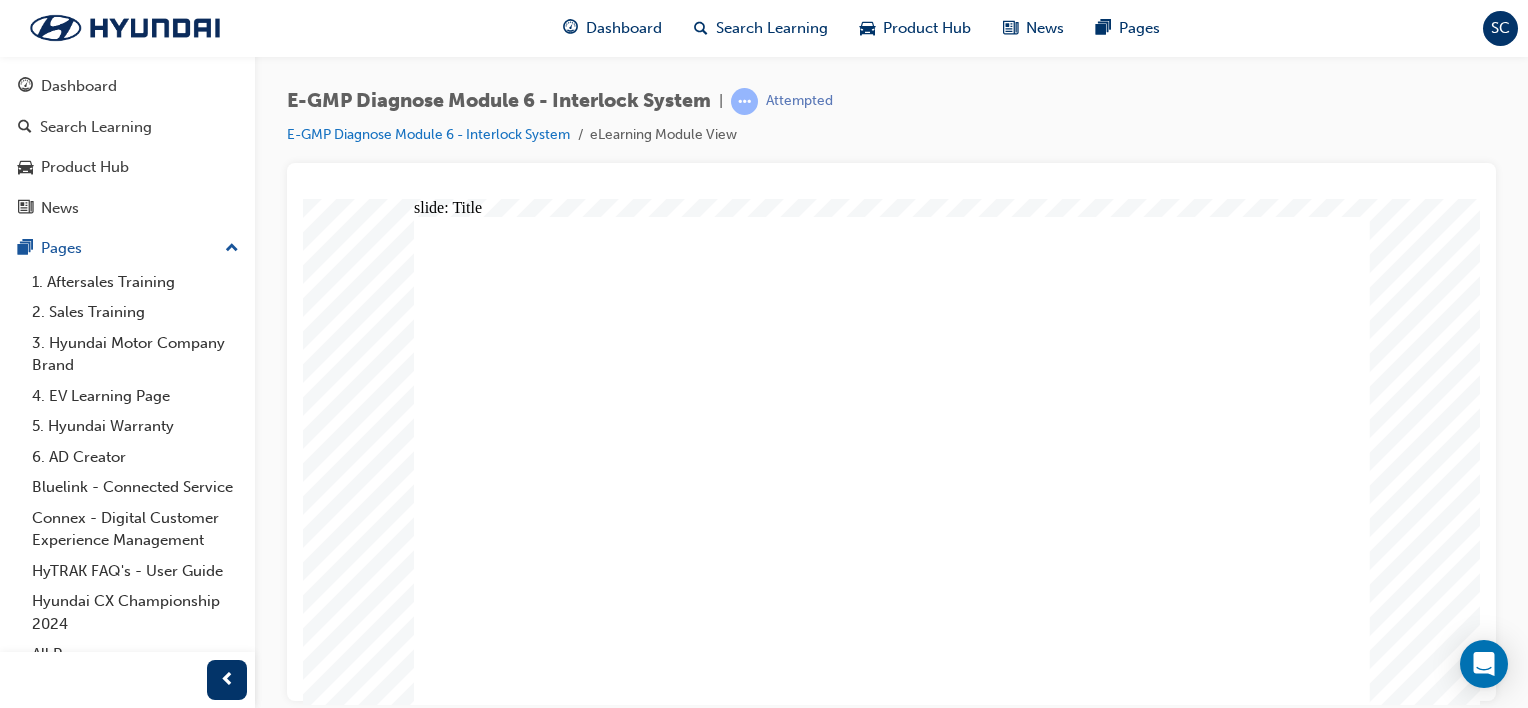 click on "EV Expert e-Learning Diagnosis (E-GMP) Module 6: Interlock System Start" at bounding box center (892, 1905) 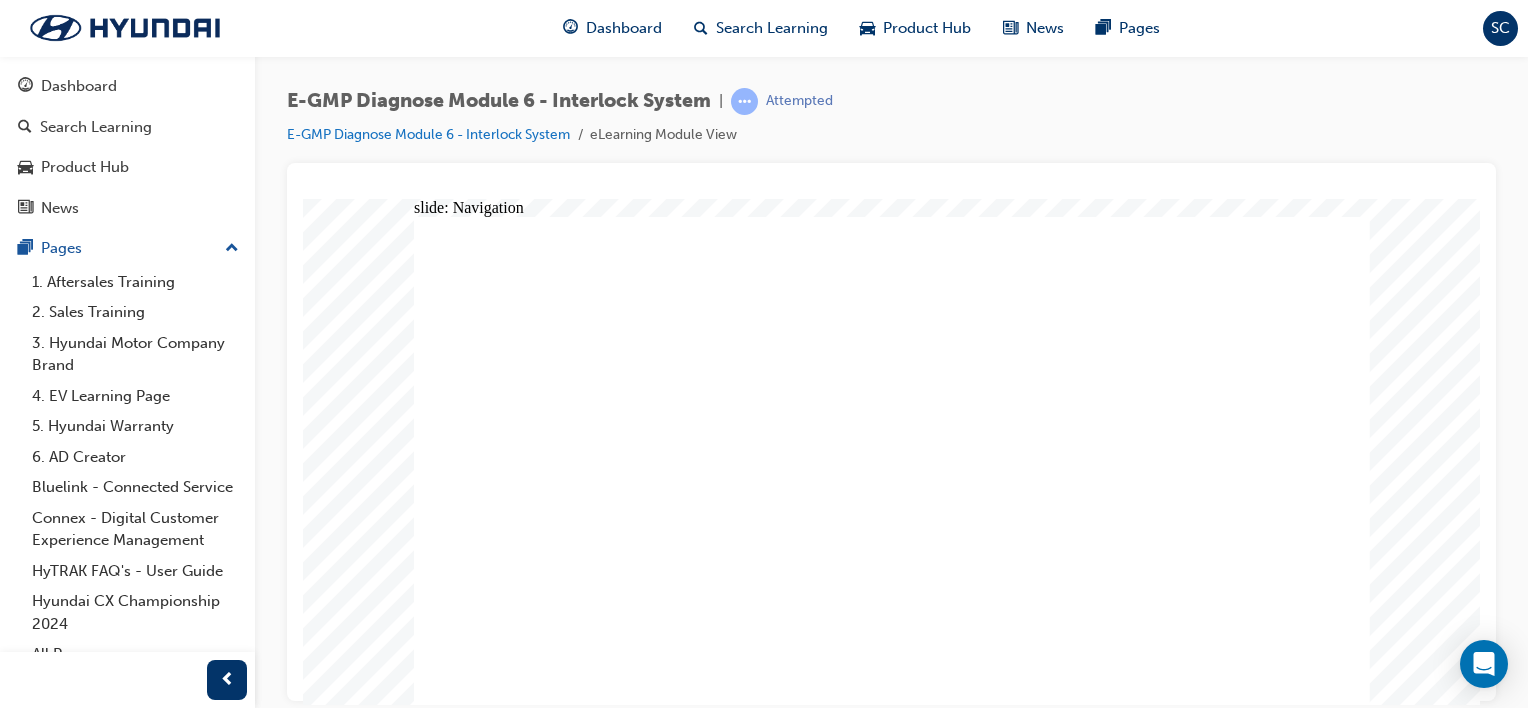 click 